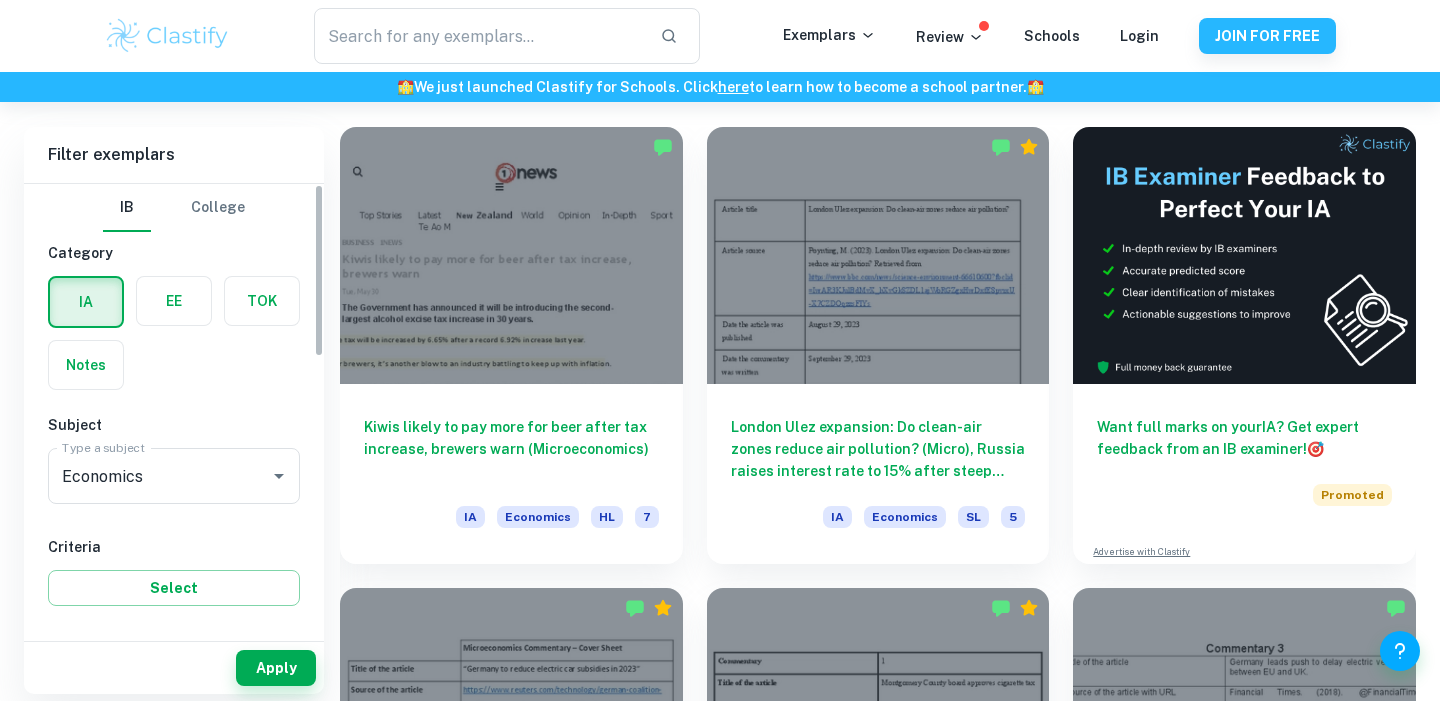 scroll, scrollTop: 550, scrollLeft: 0, axis: vertical 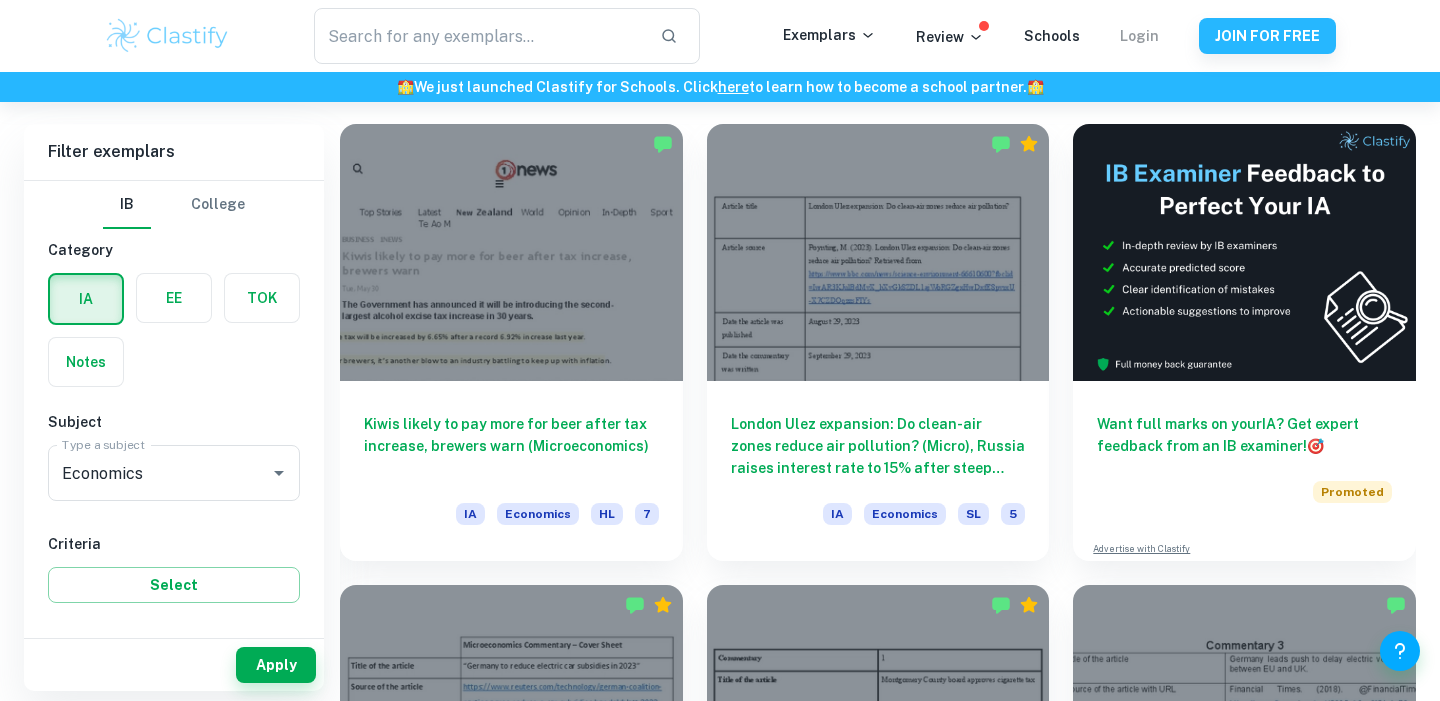 click on "Login" at bounding box center (1139, 36) 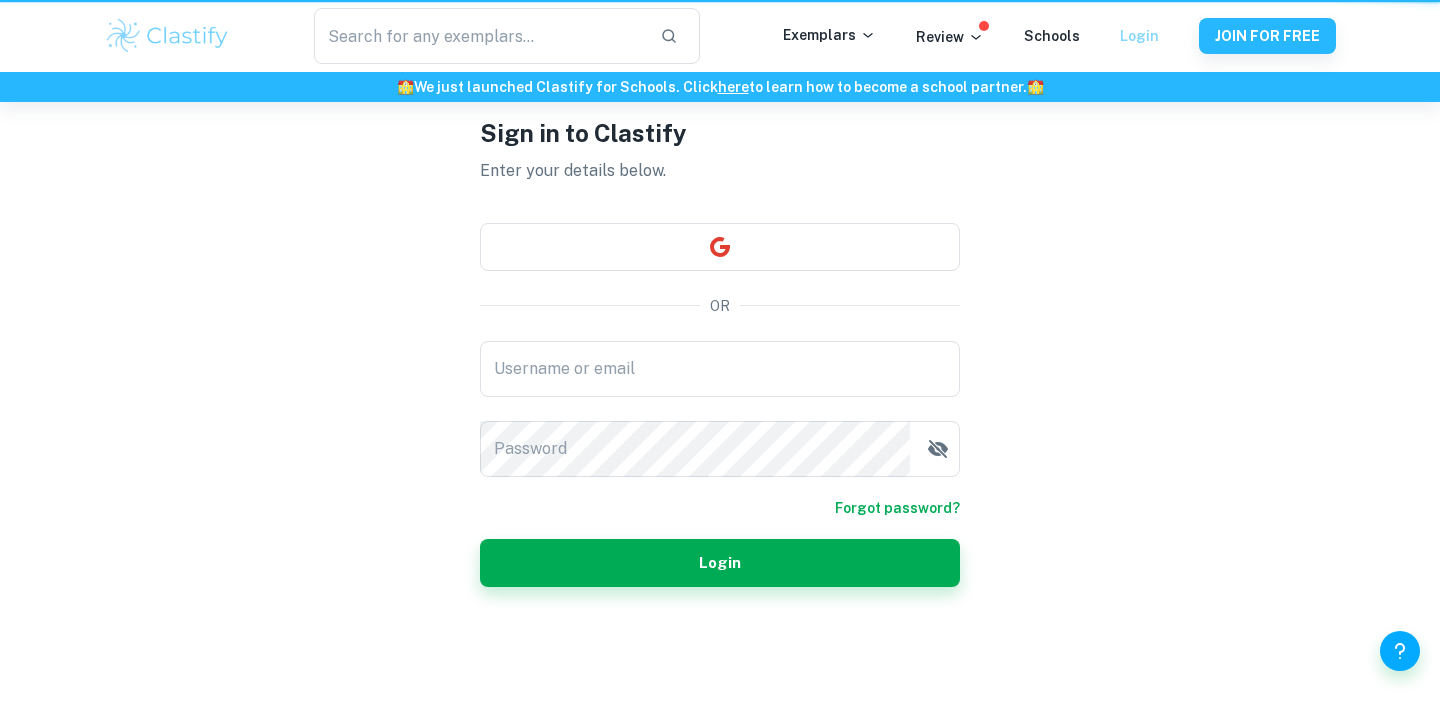 scroll, scrollTop: 0, scrollLeft: 0, axis: both 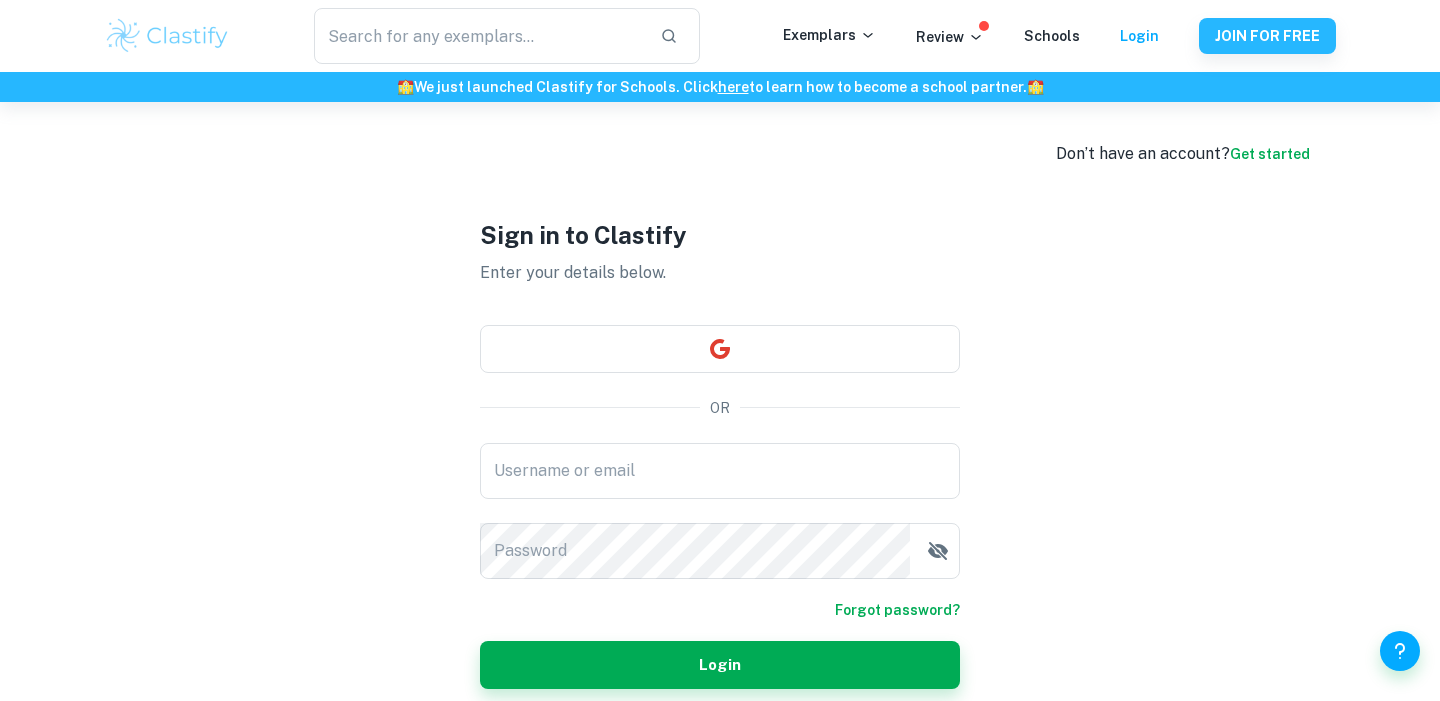click on "Username or email" at bounding box center (720, 471) 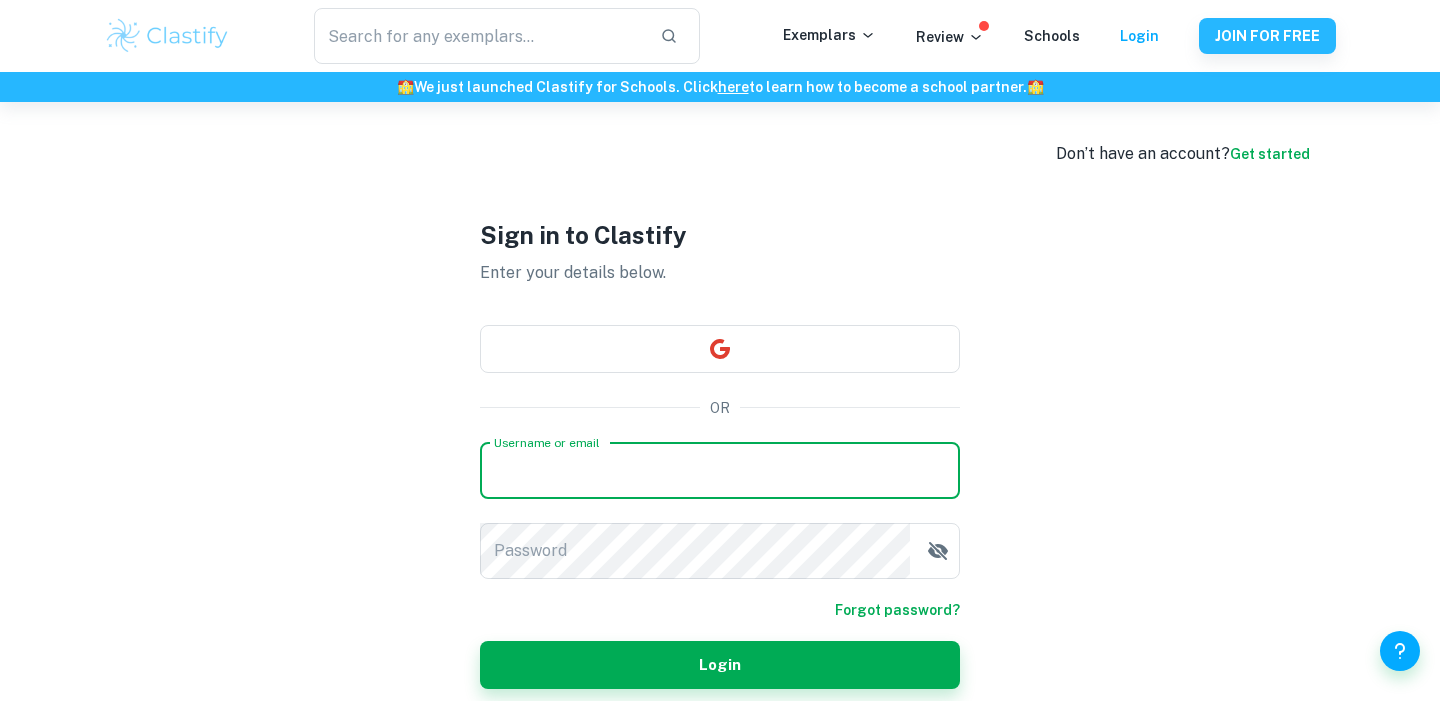 type on "[EMAIL_ADDRESS][DOMAIN_NAME]" 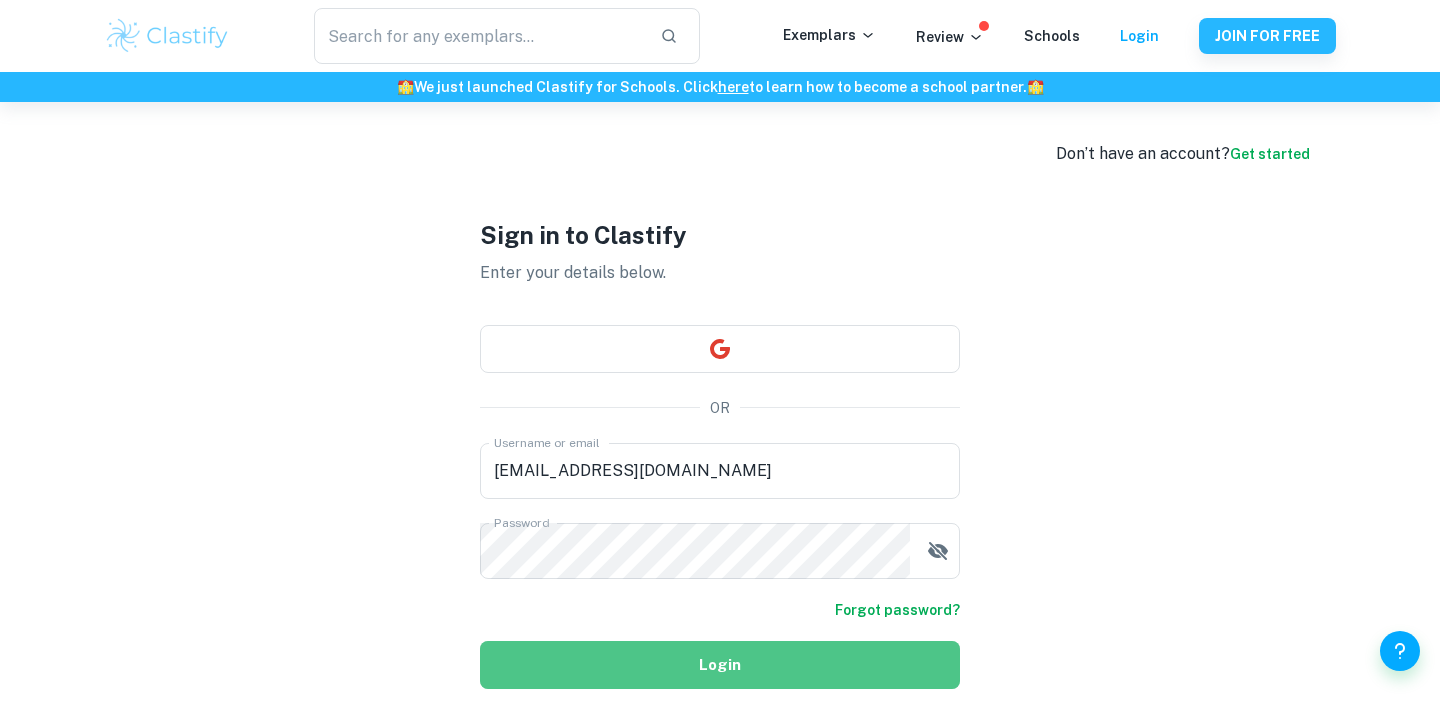 click on "Login" at bounding box center [720, 665] 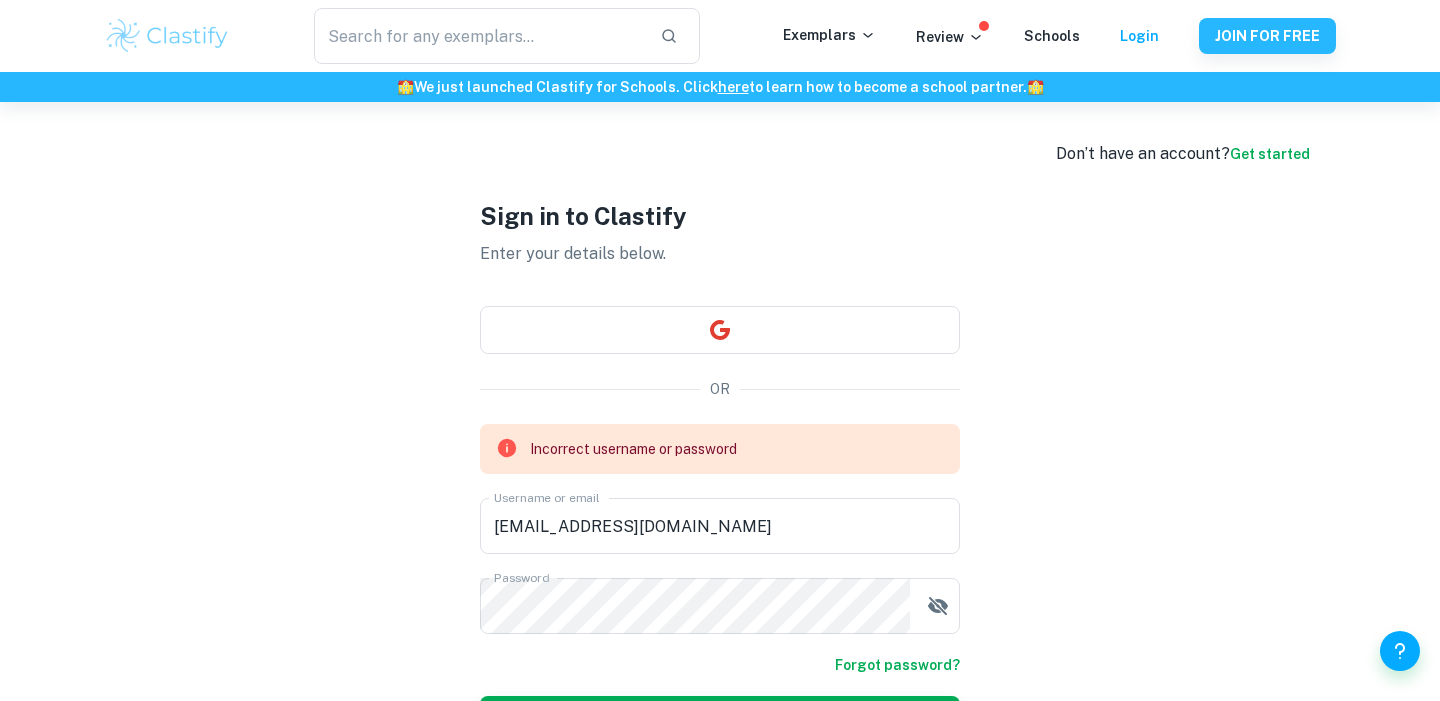click on "Forgot password?" at bounding box center [897, 665] 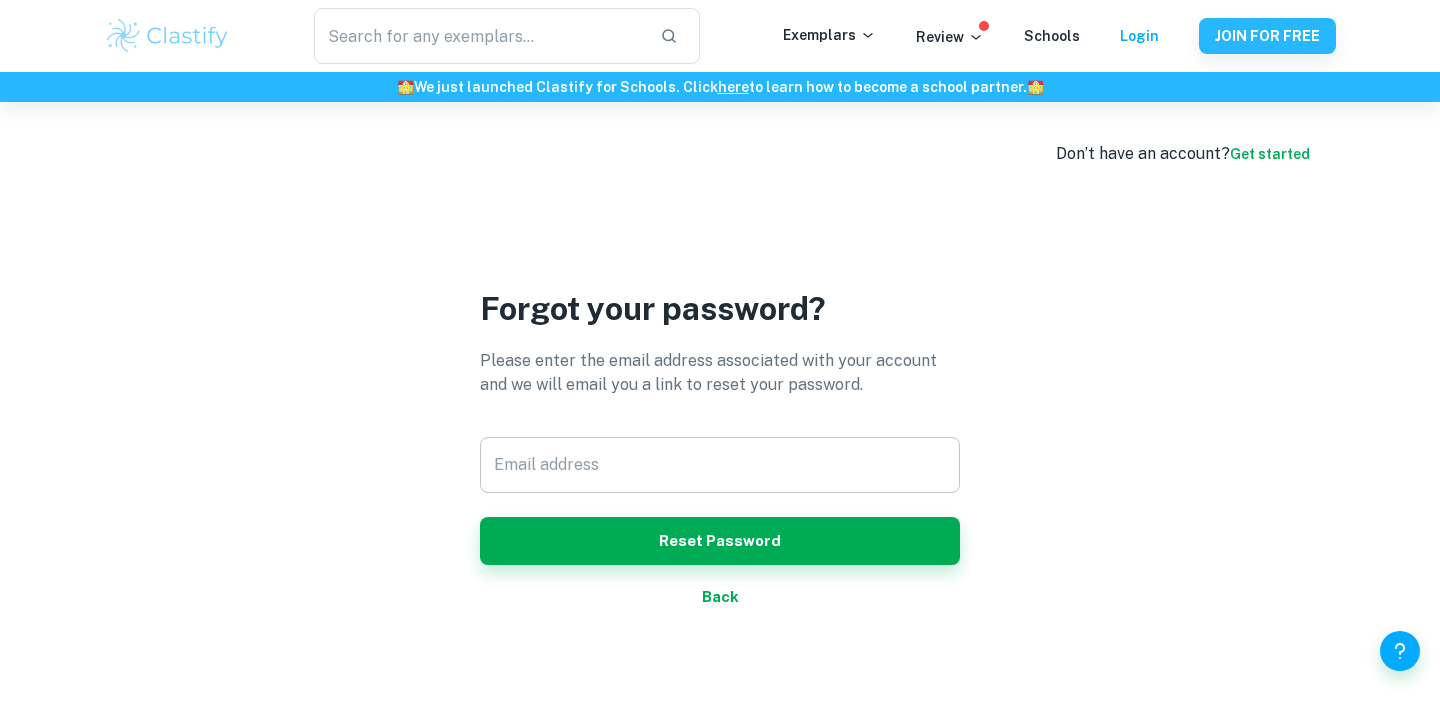 click on "Email address" at bounding box center [720, 465] 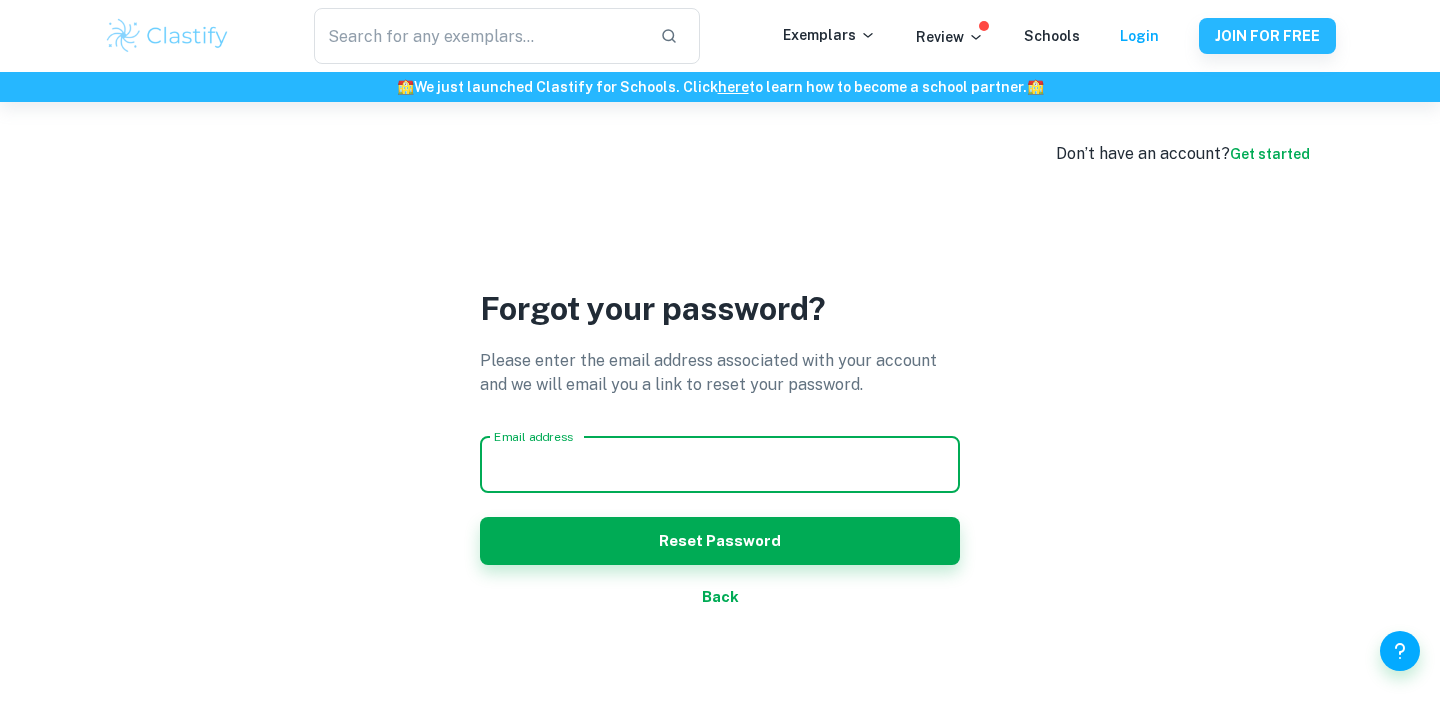 type on "[EMAIL_ADDRESS][DOMAIN_NAME]" 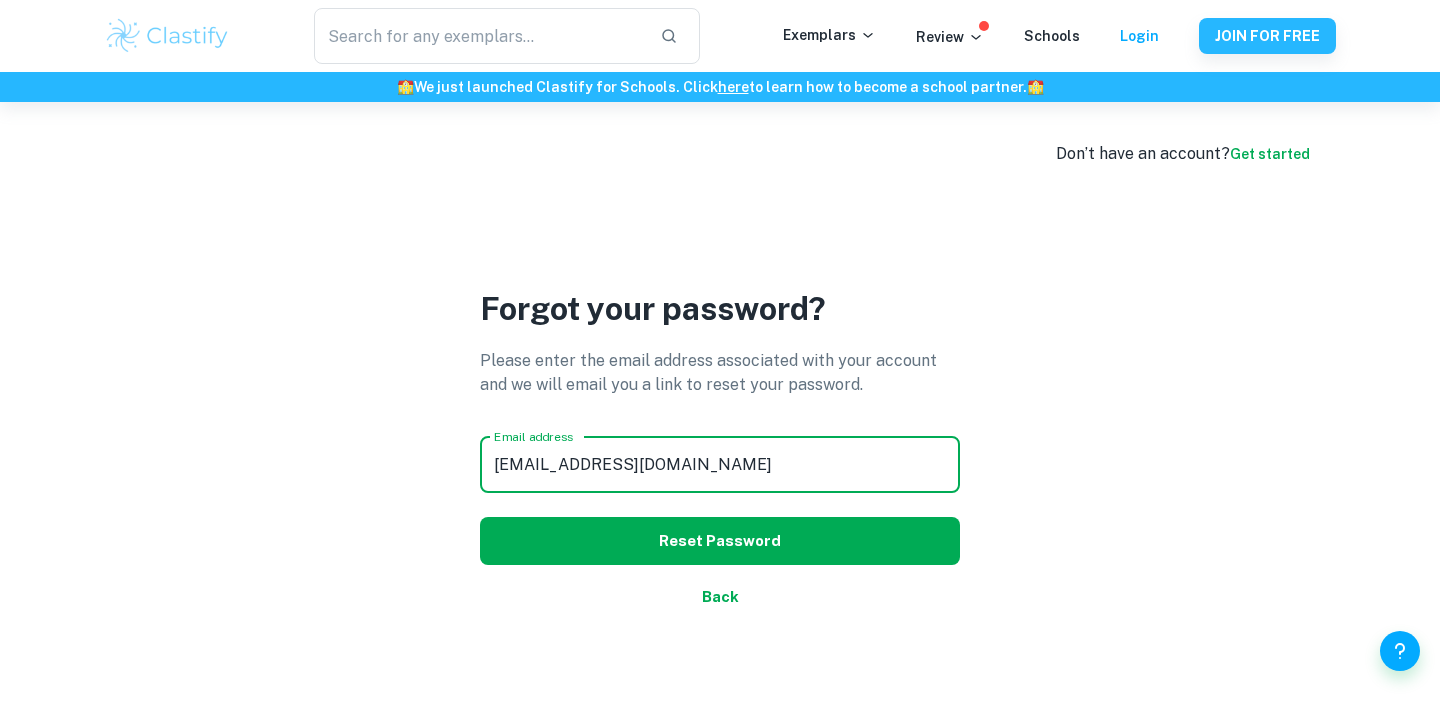 click on "Reset Password" at bounding box center [720, 541] 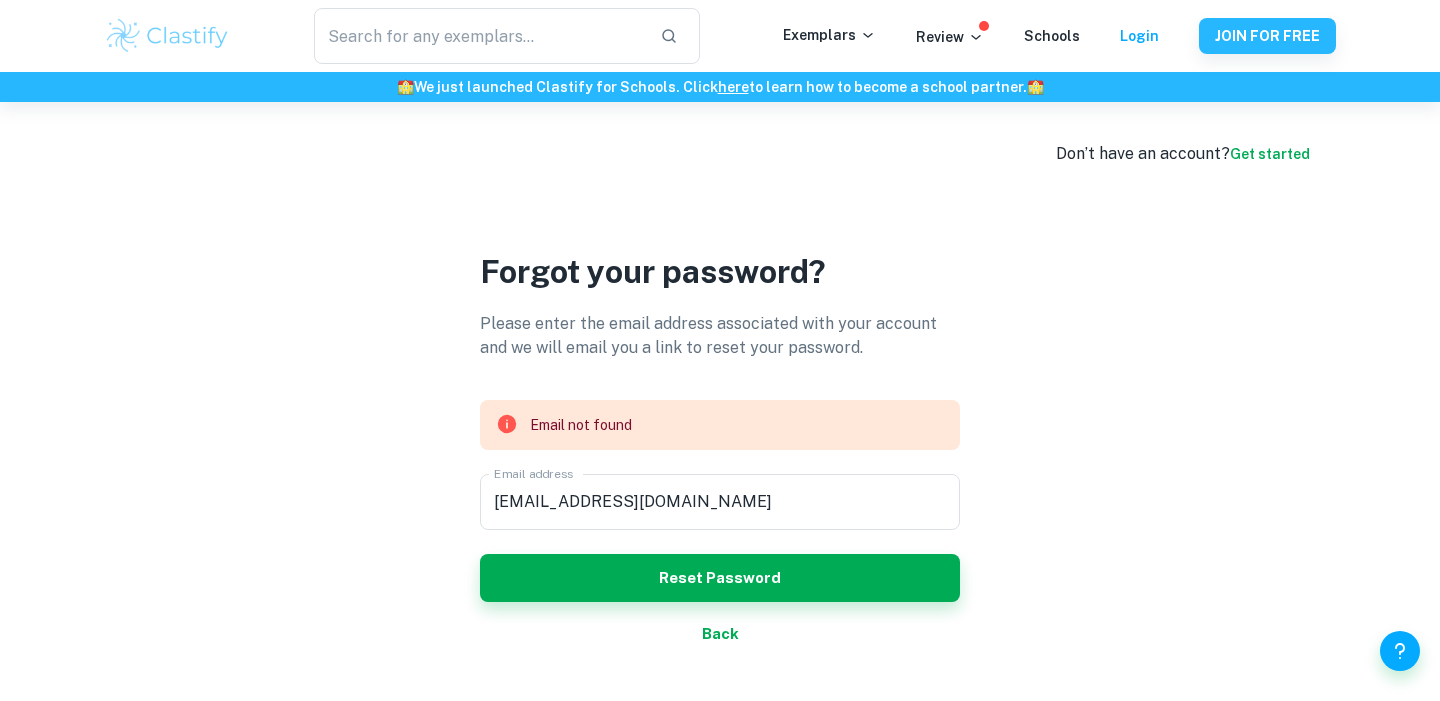 click on "Back" at bounding box center (720, 634) 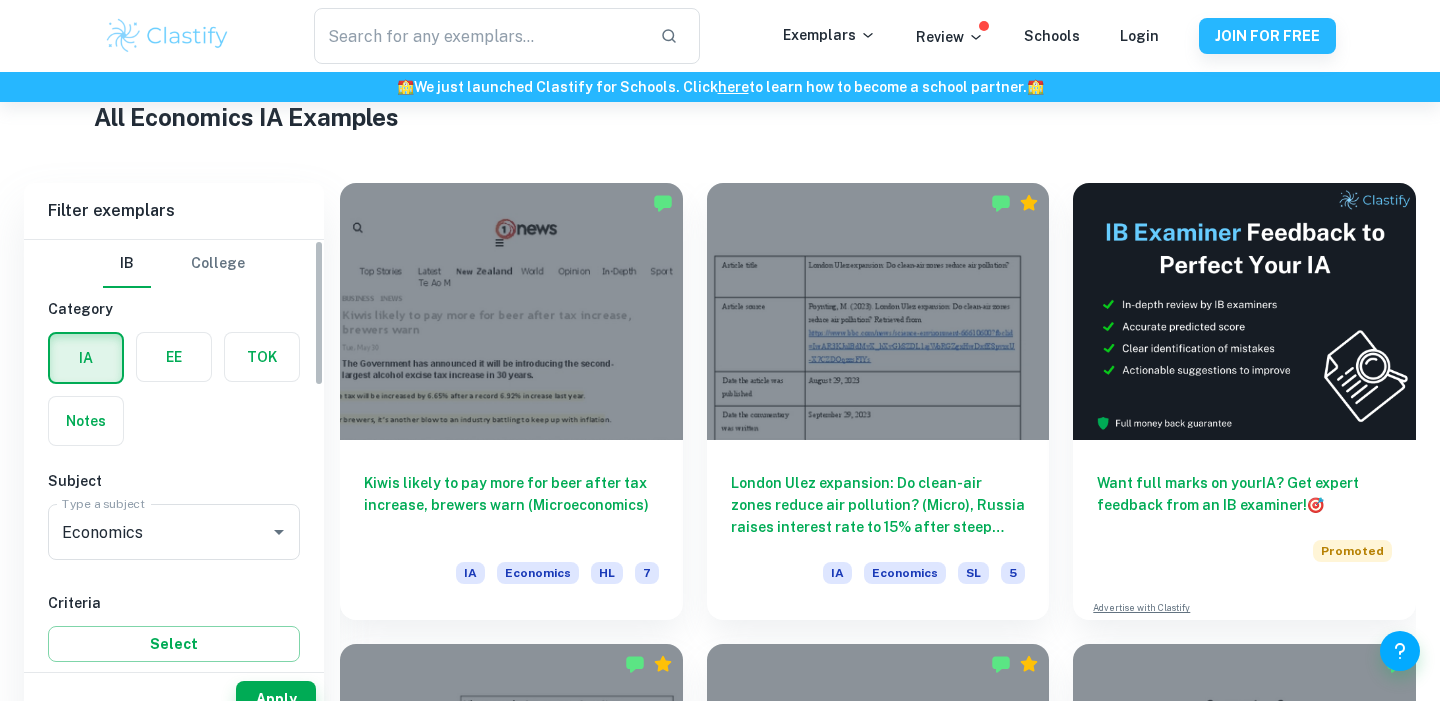 scroll, scrollTop: 546, scrollLeft: 0, axis: vertical 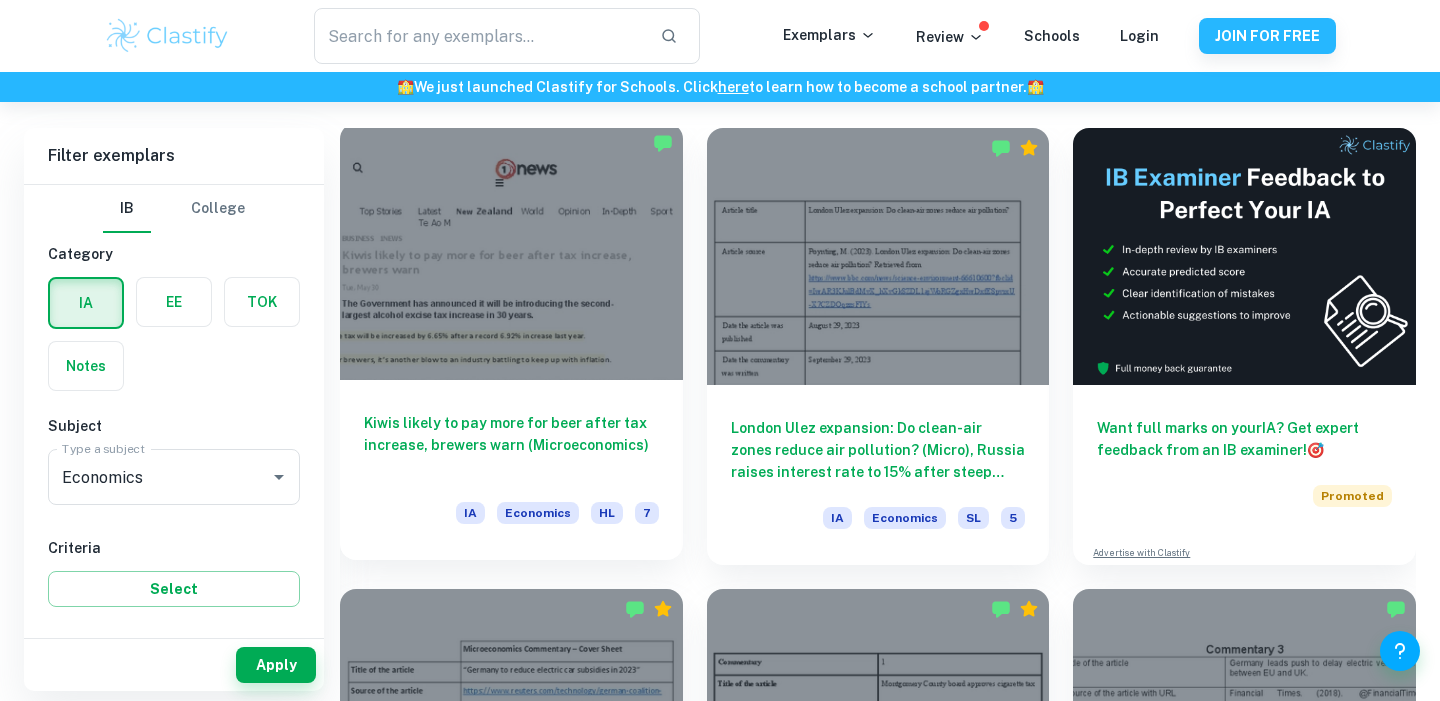 click on "Kiwis likely to pay more for beer after tax increase, brewers warn (Microeconomics)" at bounding box center [511, 445] 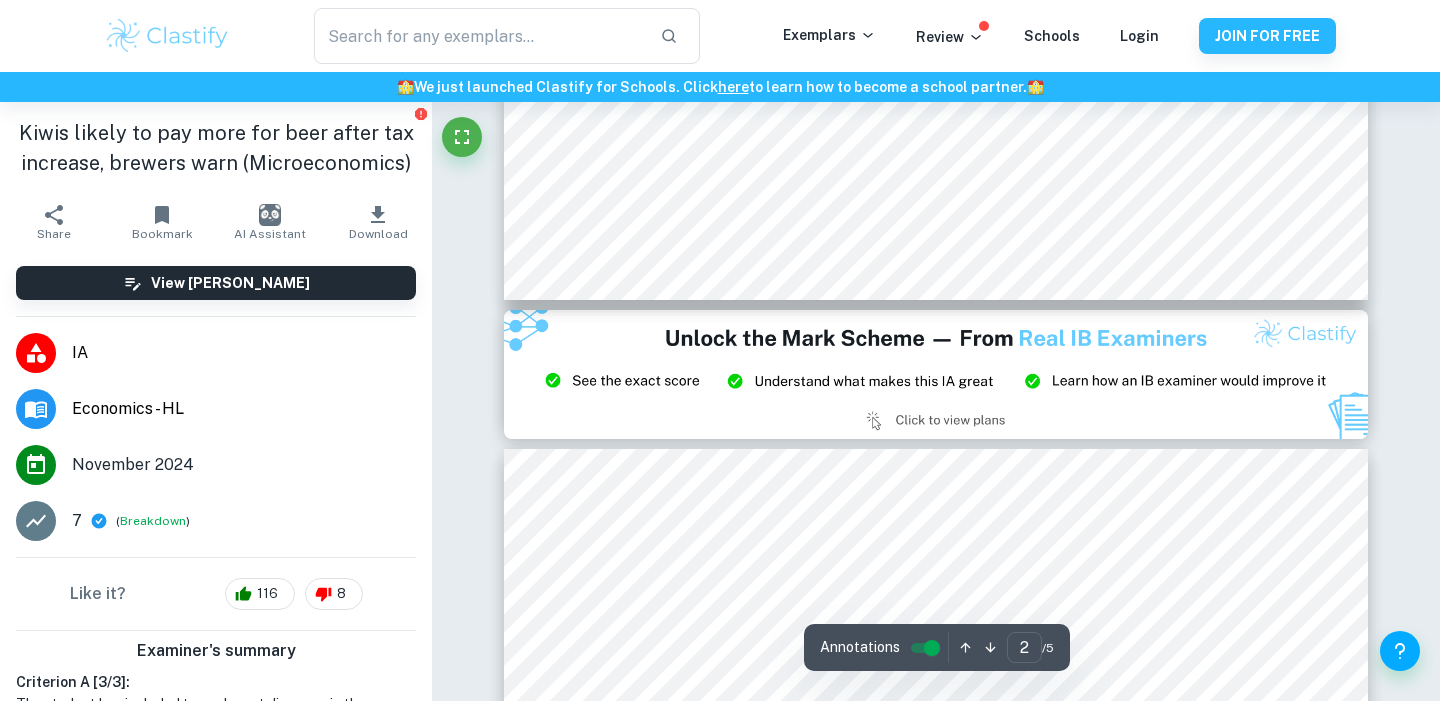 scroll, scrollTop: 2415, scrollLeft: 0, axis: vertical 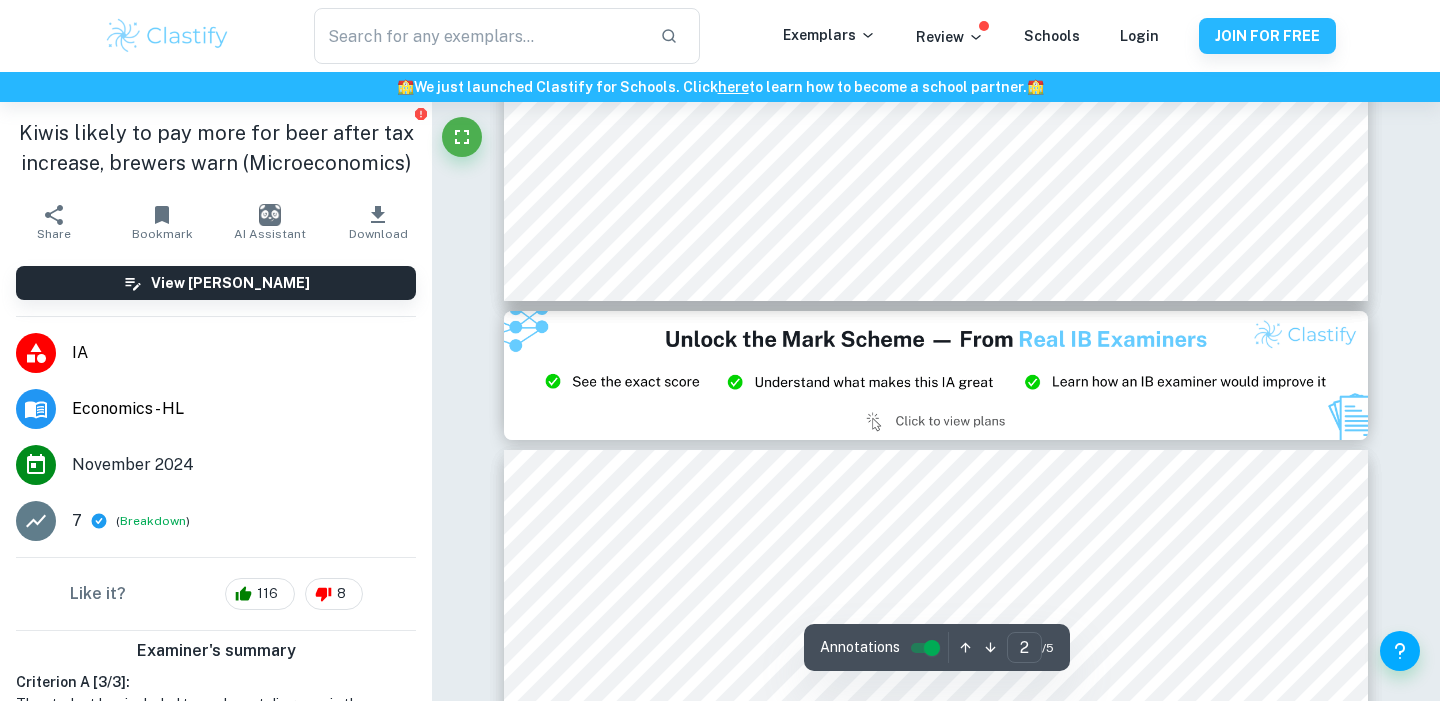click at bounding box center [936, 376] 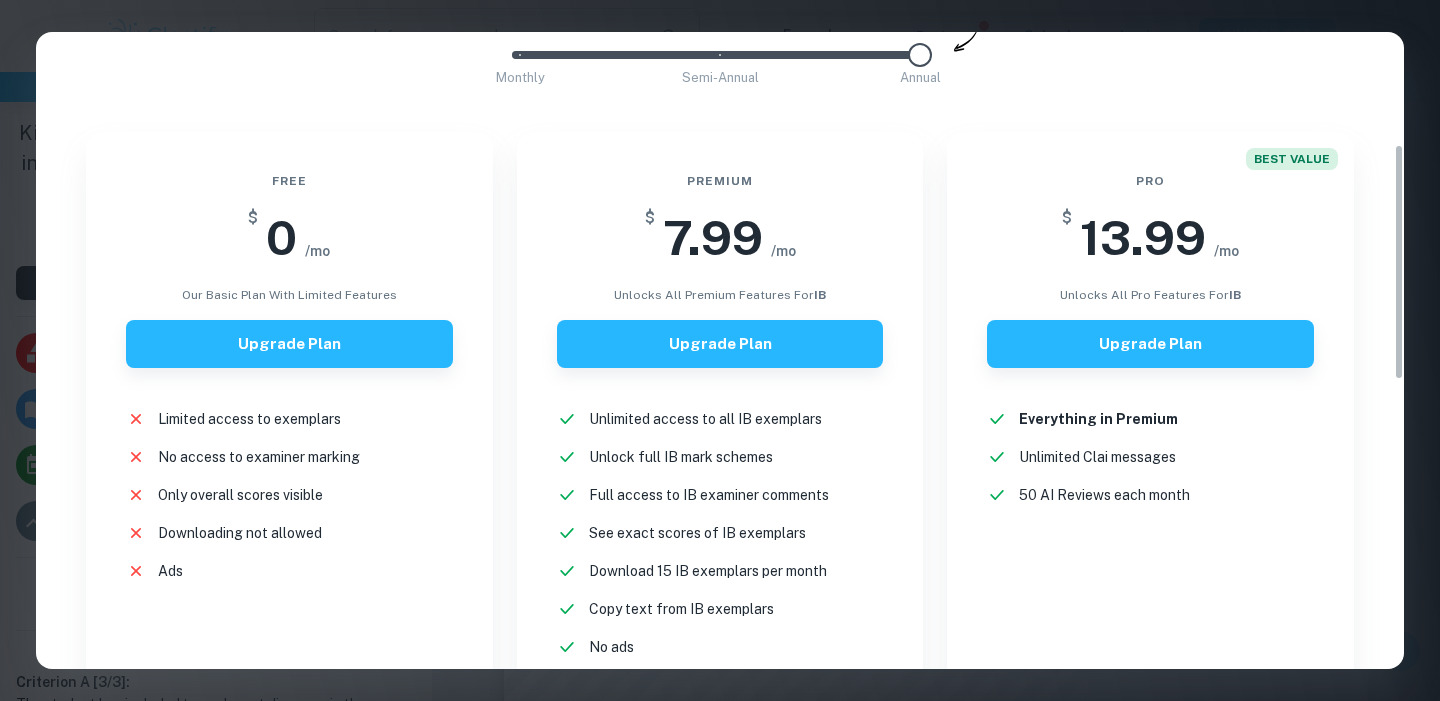 scroll, scrollTop: 0, scrollLeft: 0, axis: both 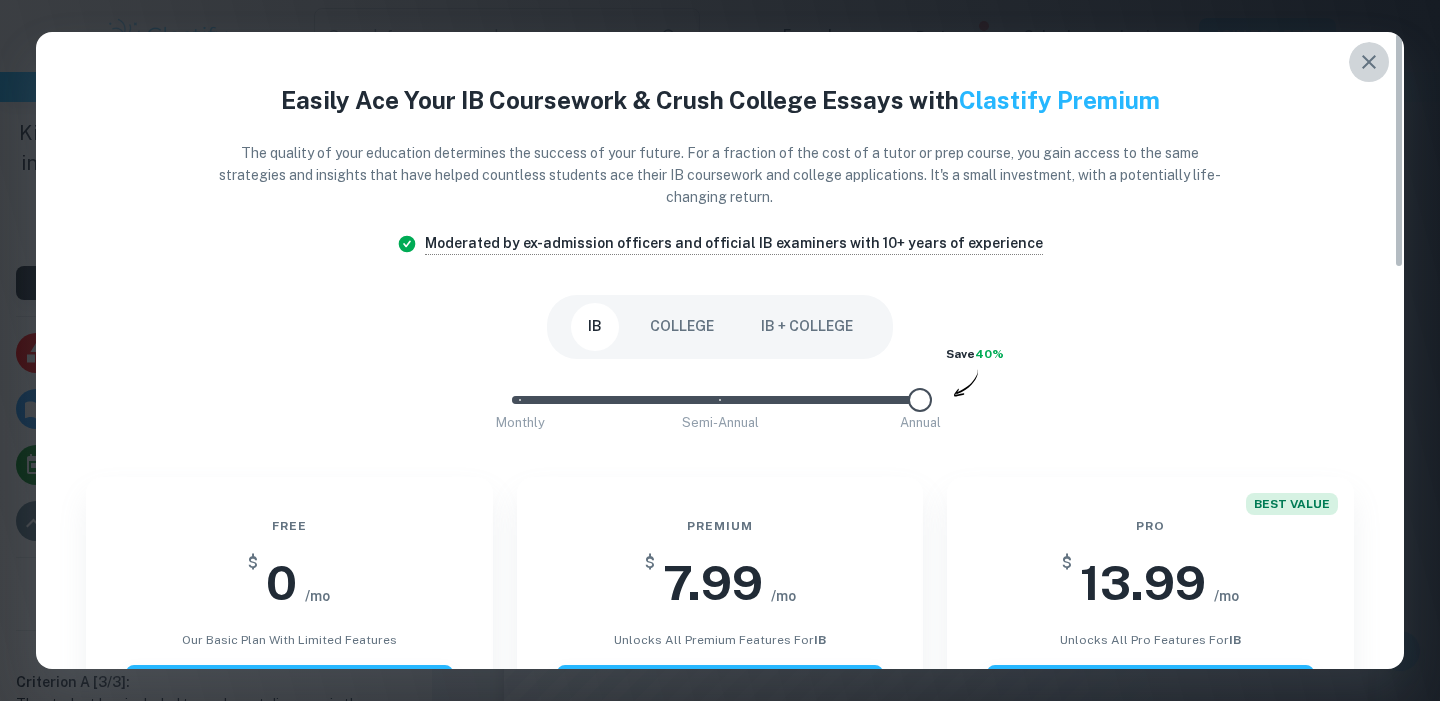 click 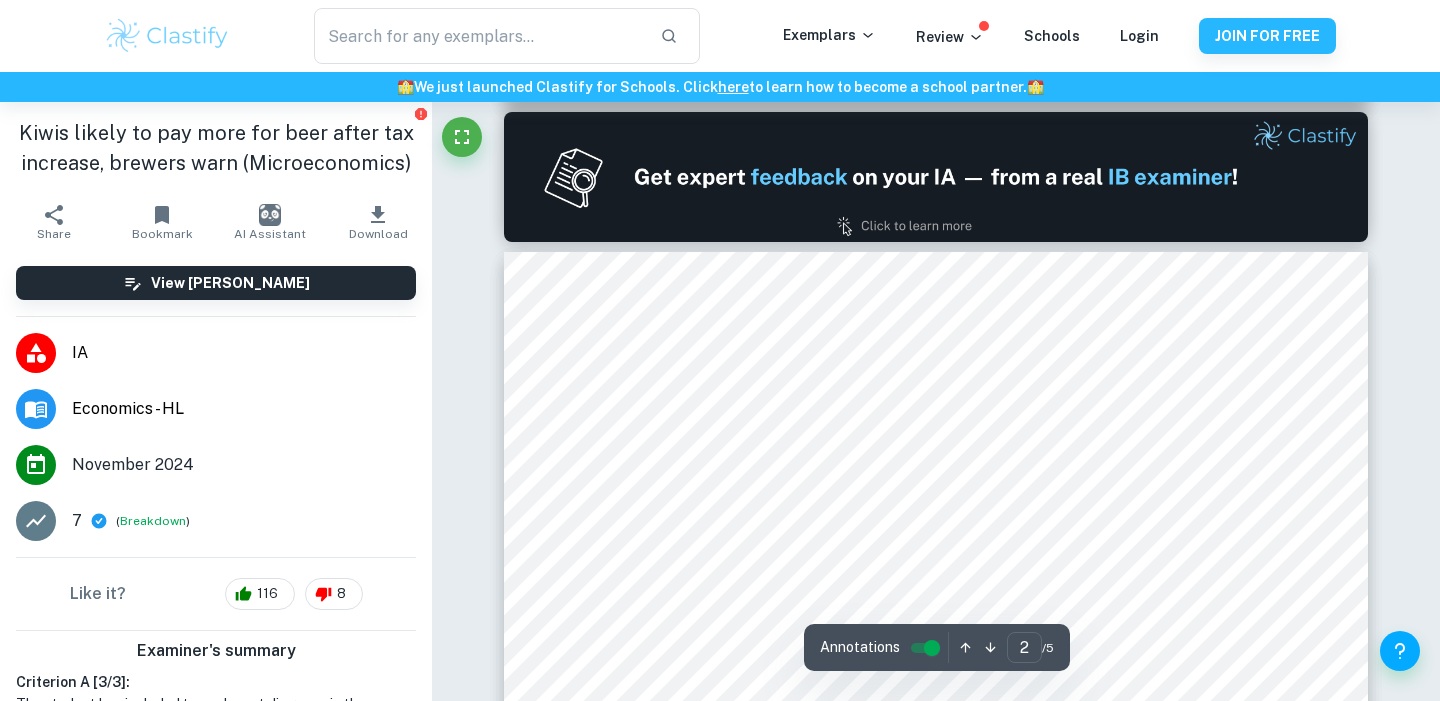 scroll, scrollTop: 1220, scrollLeft: 0, axis: vertical 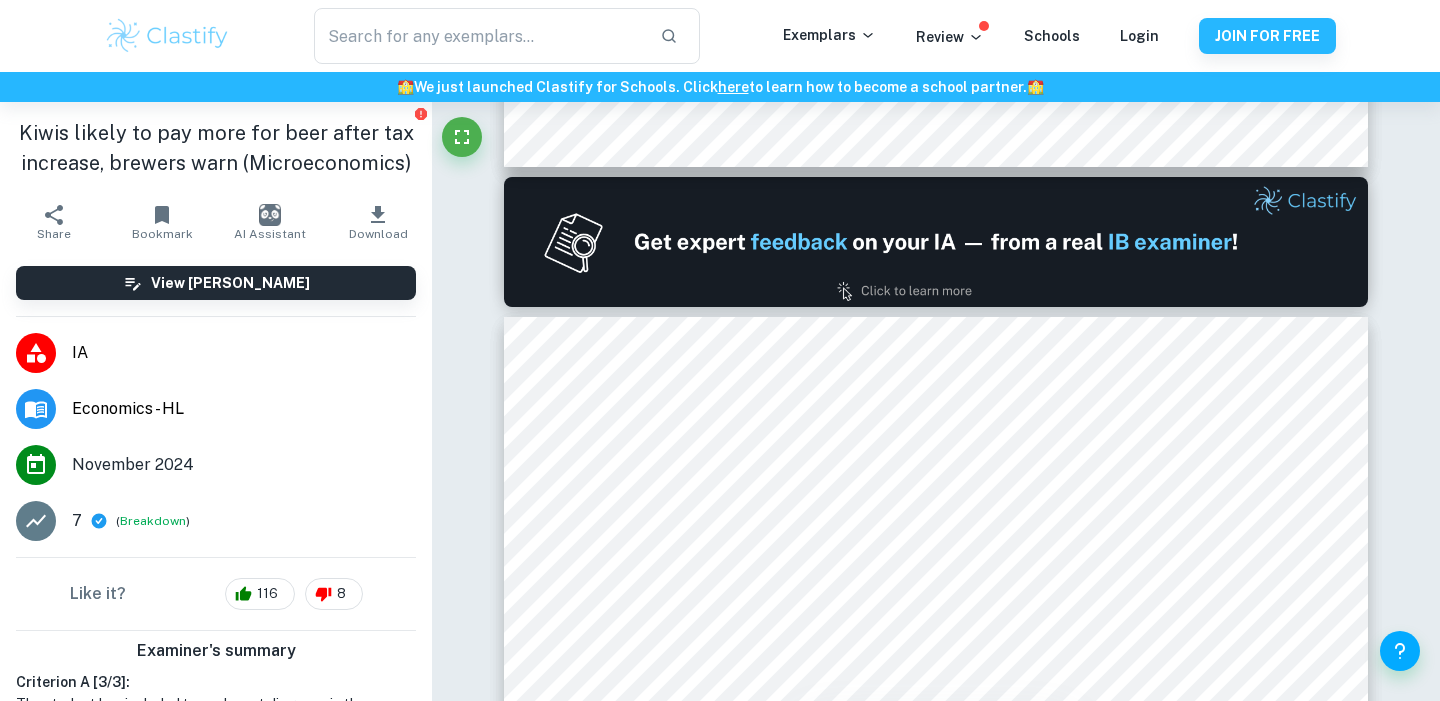 type on "1" 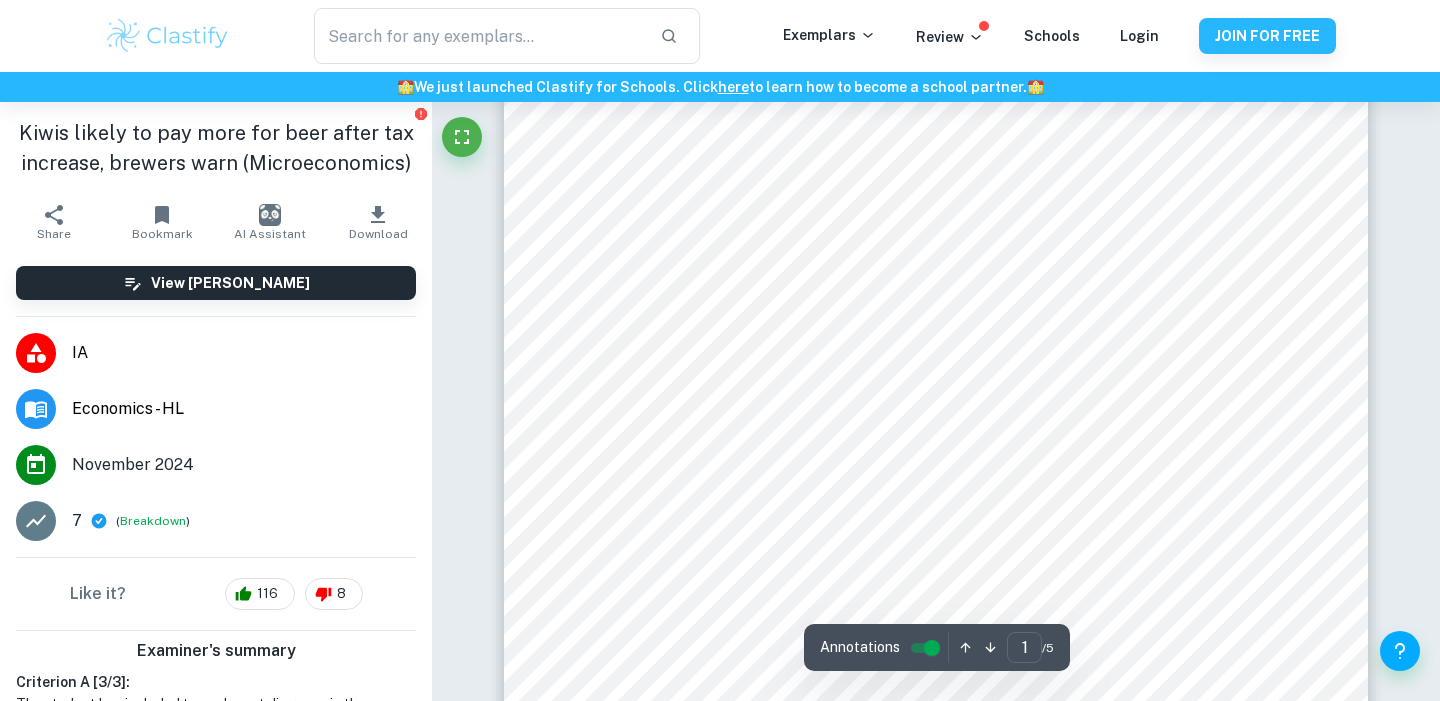 scroll, scrollTop: 441, scrollLeft: 0, axis: vertical 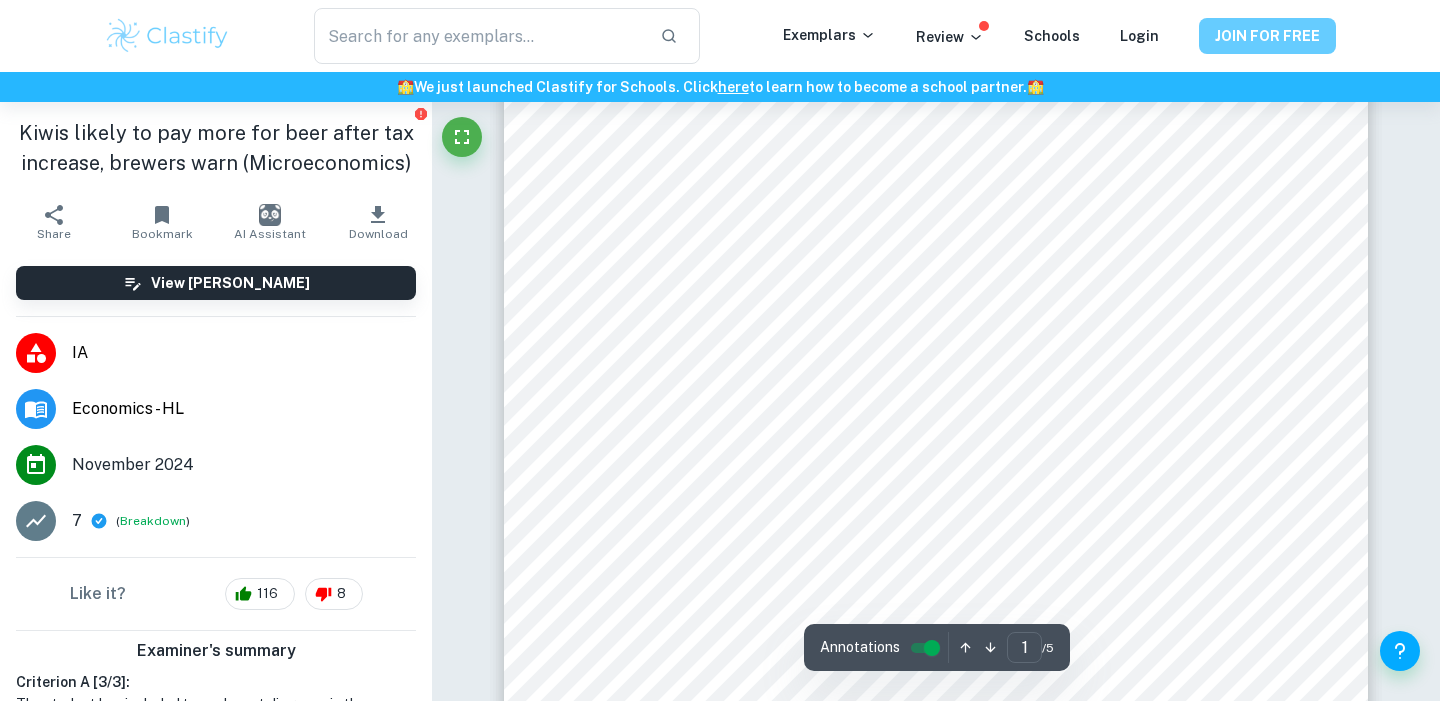 click on "JOIN FOR FREE" at bounding box center (1267, 36) 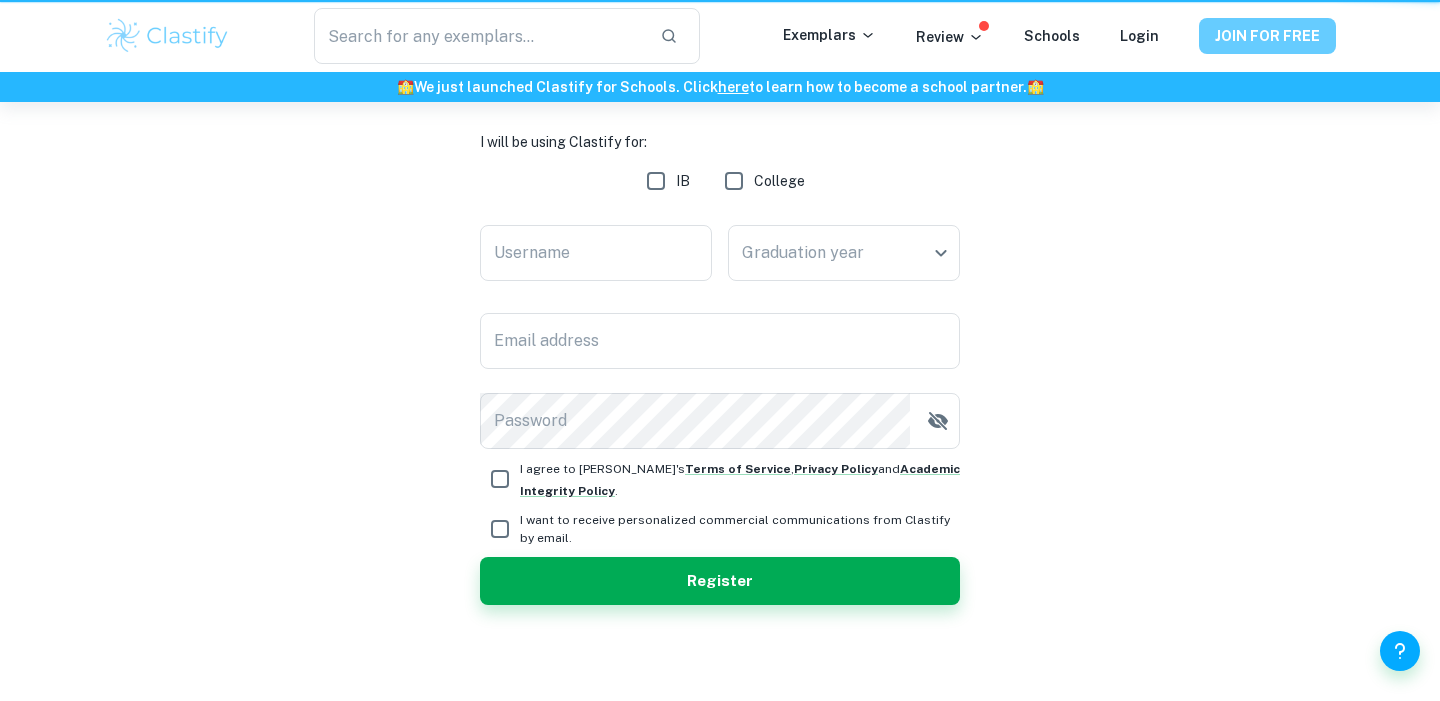 scroll, scrollTop: 0, scrollLeft: 0, axis: both 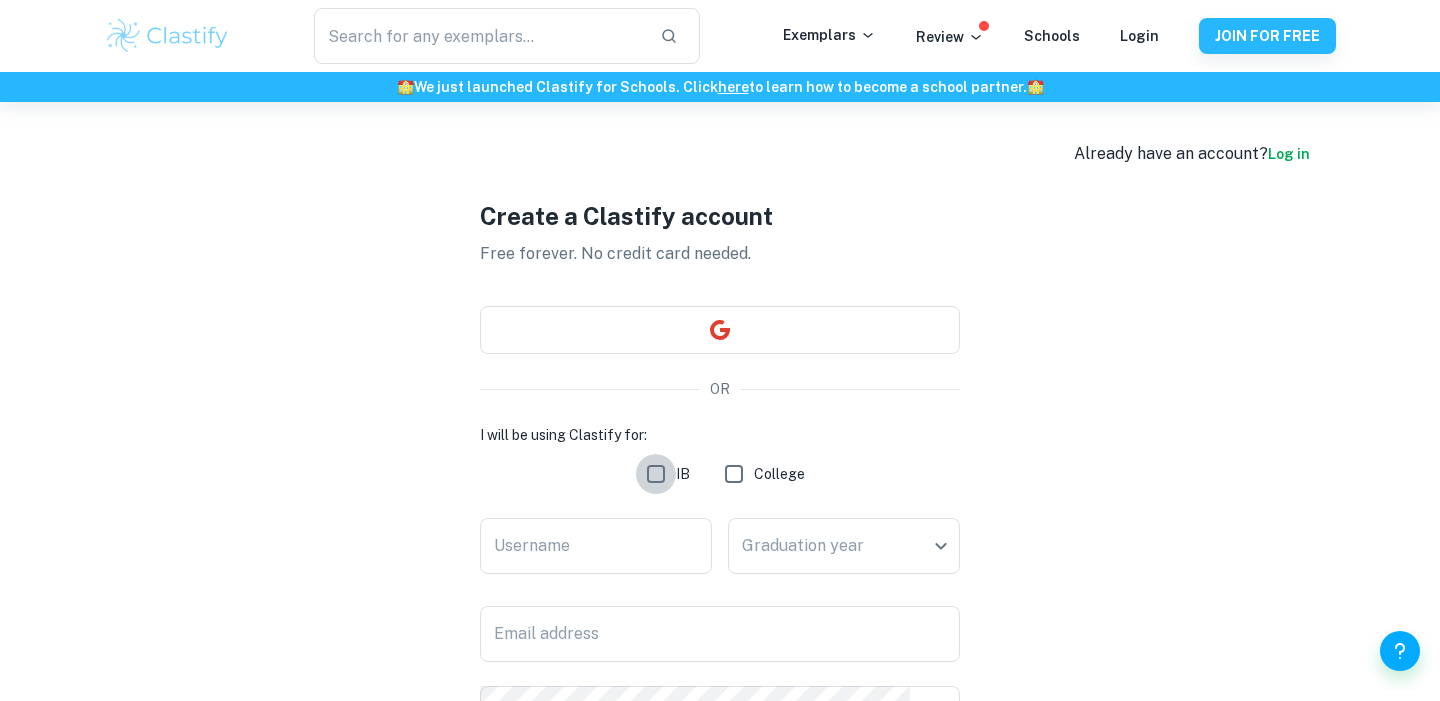 click on "IB" at bounding box center [656, 474] 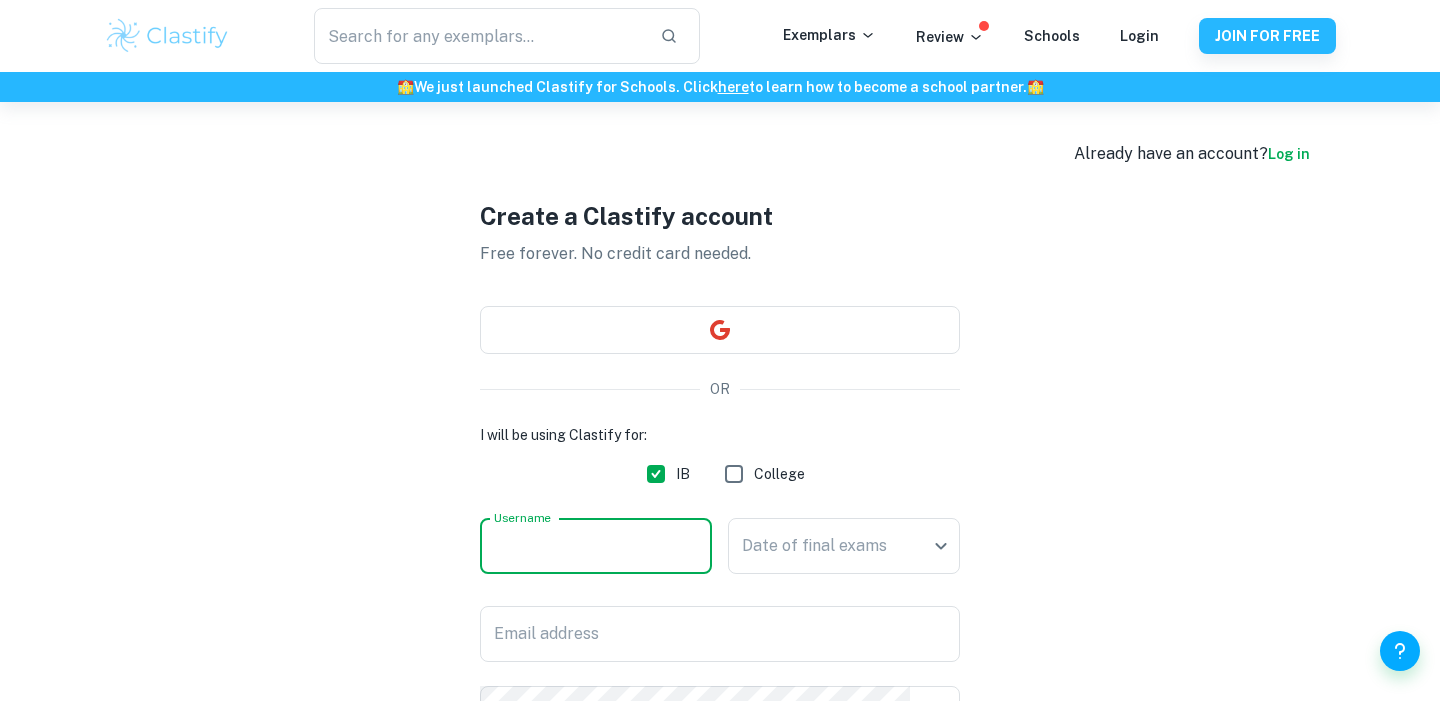 click on "Username" at bounding box center [596, 546] 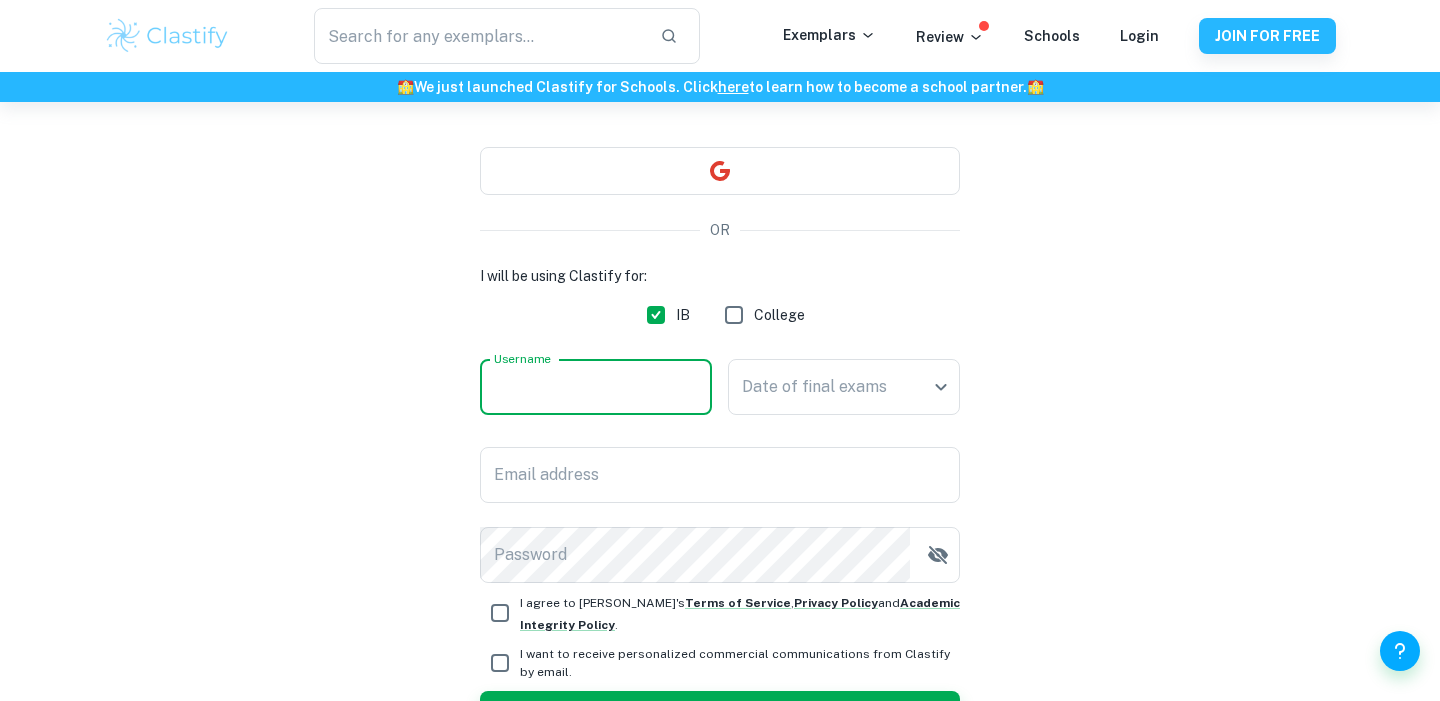 scroll, scrollTop: 156, scrollLeft: 0, axis: vertical 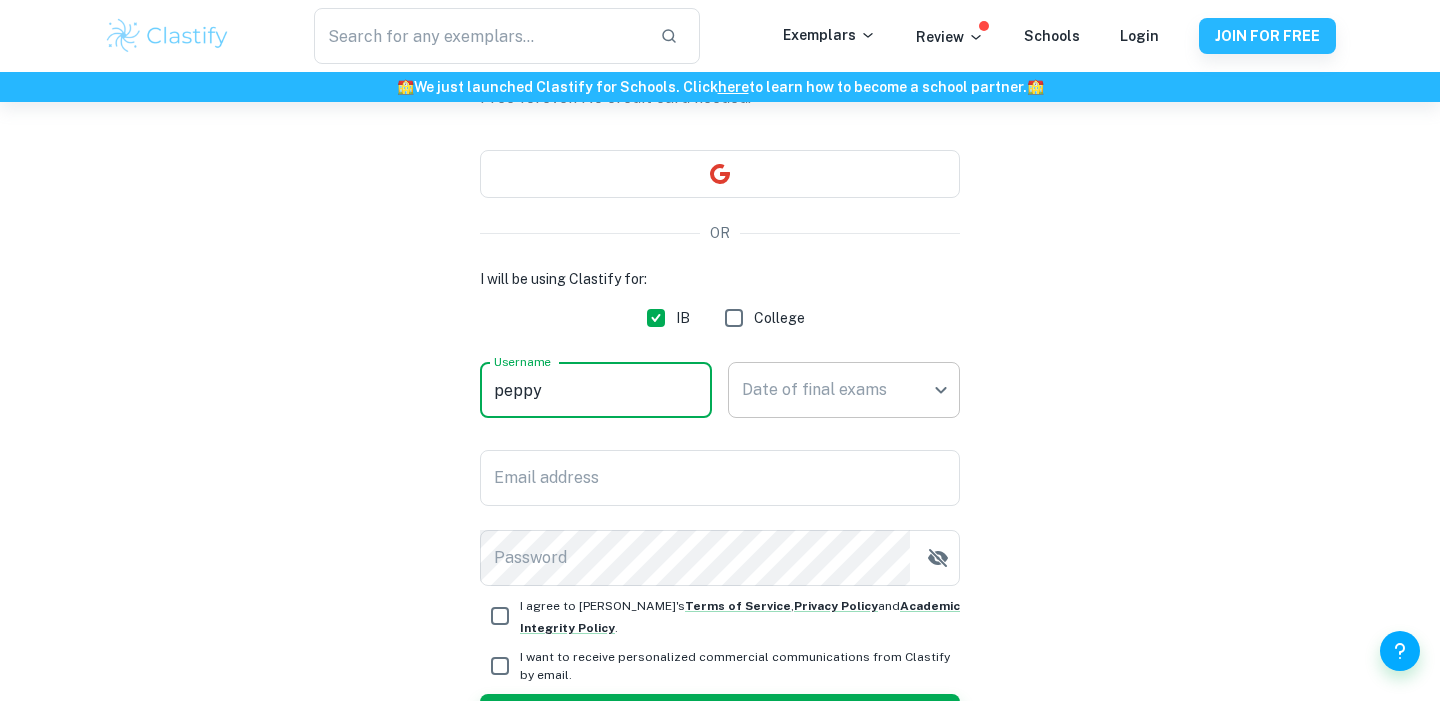 type on "peppy" 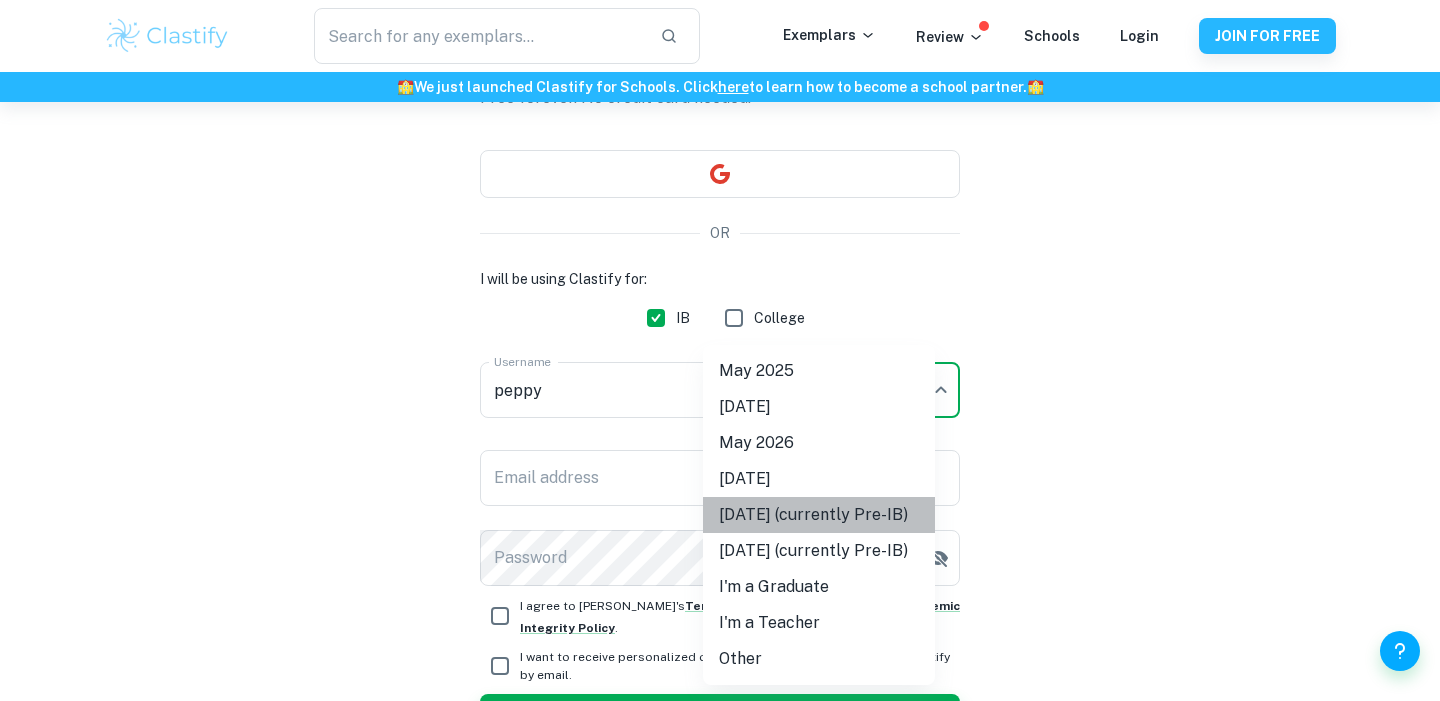 click on "[DATE] (currently Pre-IB)" at bounding box center [819, 515] 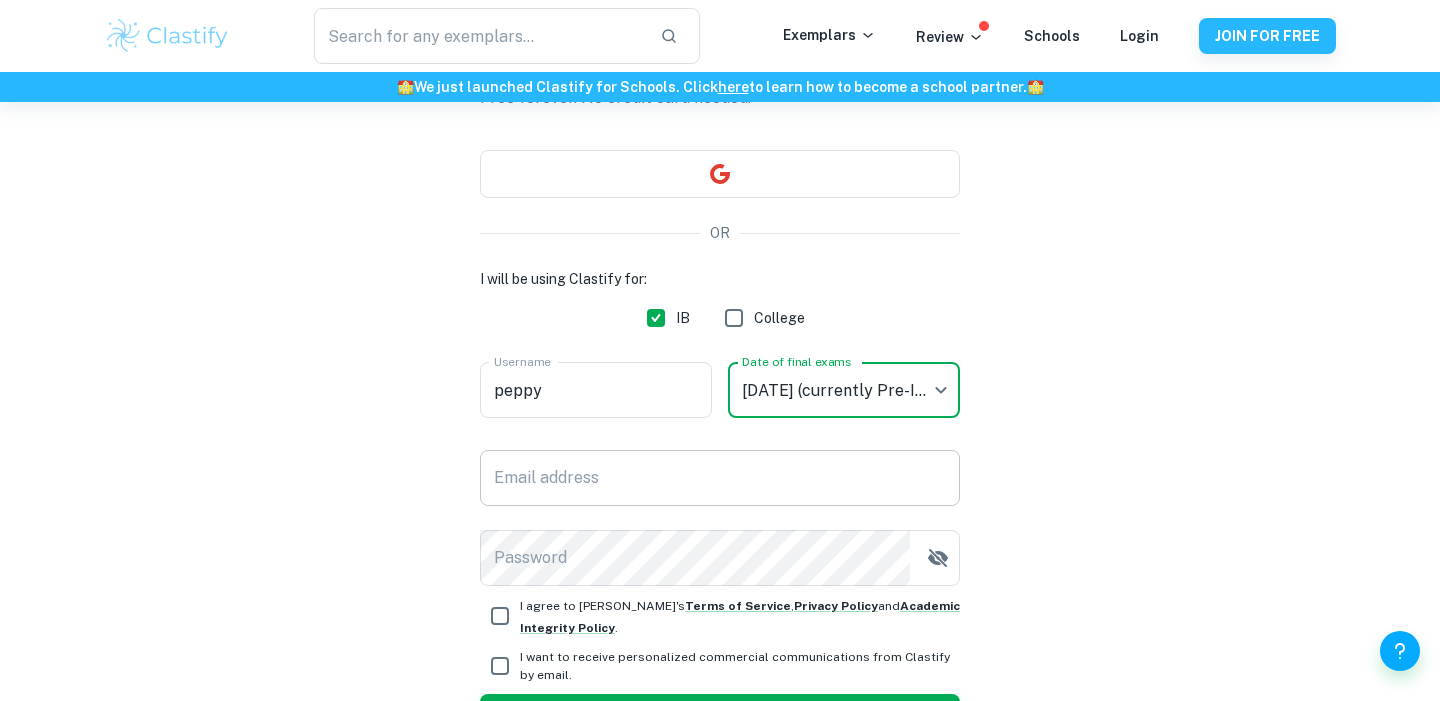 click on "Email address" at bounding box center (720, 478) 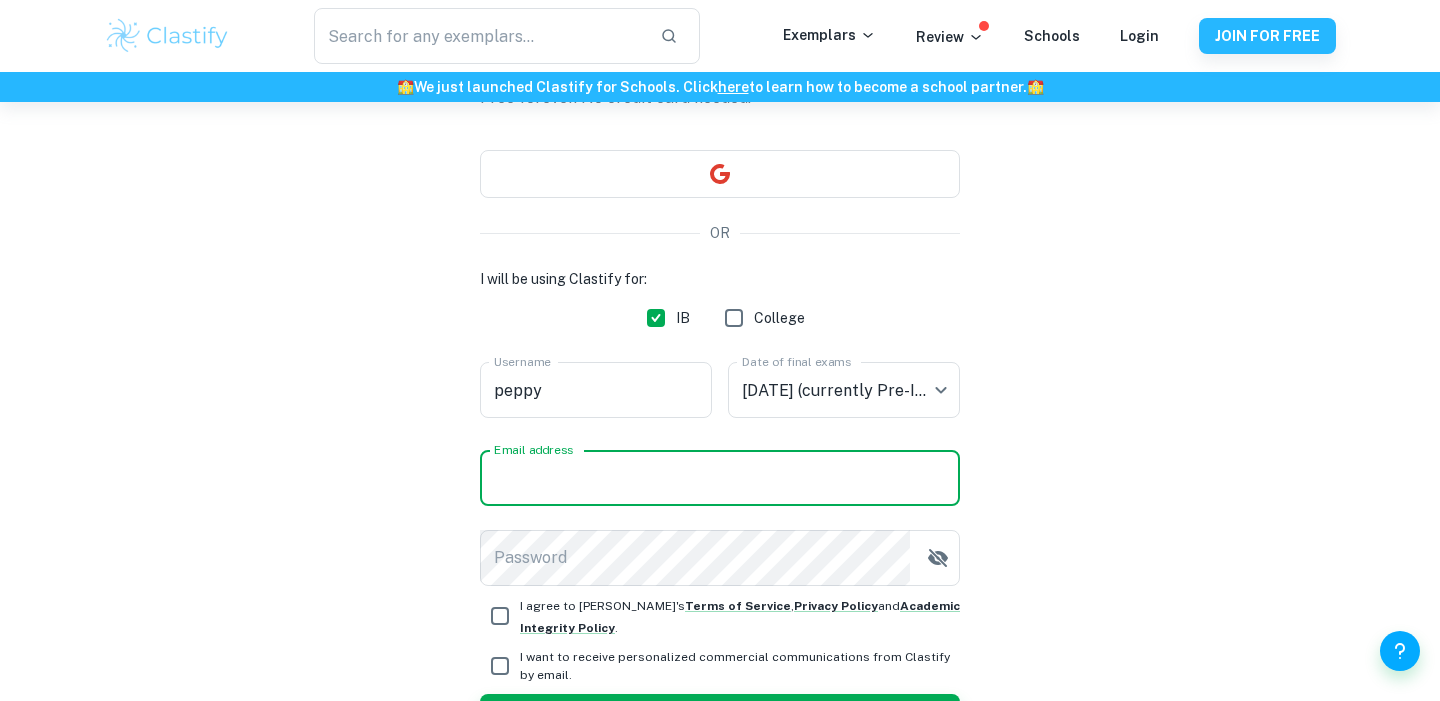type on "[EMAIL_ADDRESS][DOMAIN_NAME]" 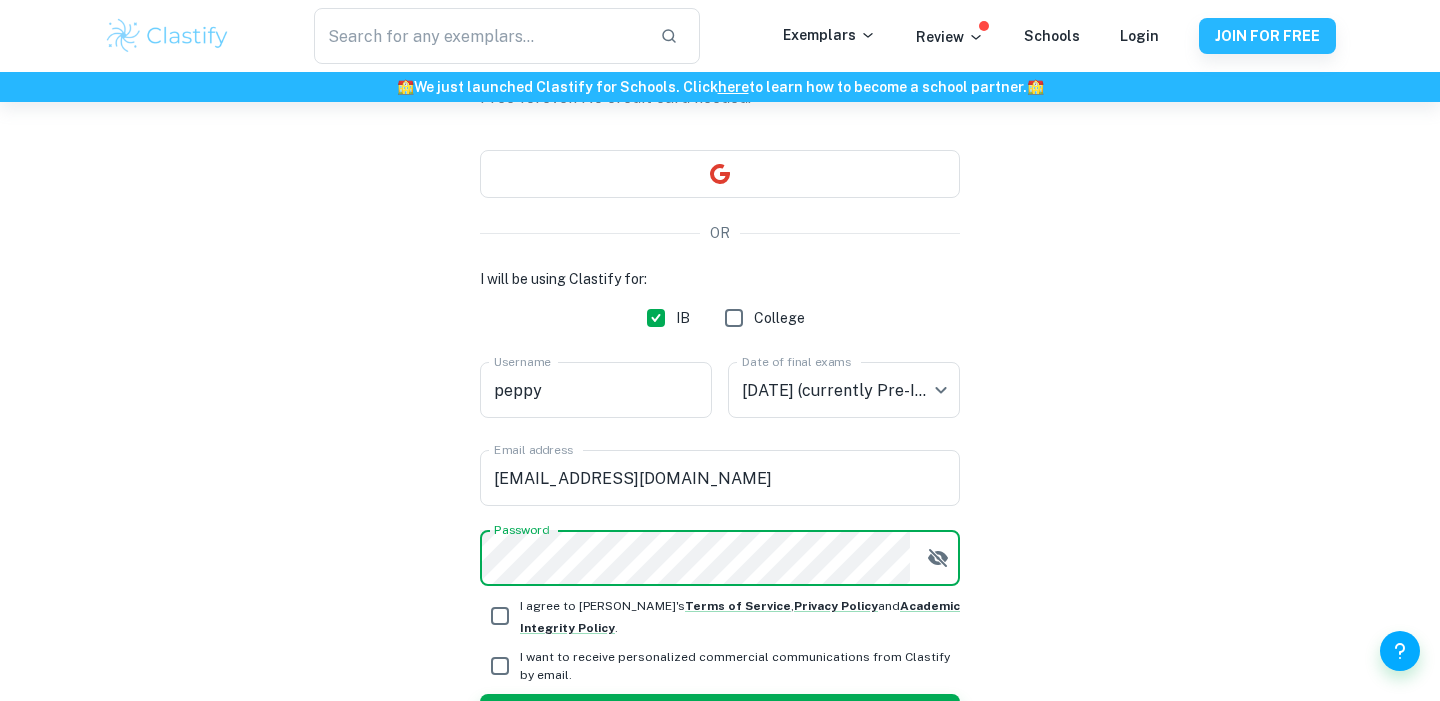 click on "I agree to [PERSON_NAME]'s  Terms of Service ,  Privacy Policy  and  Academic Integrity Policy ." at bounding box center (500, 616) 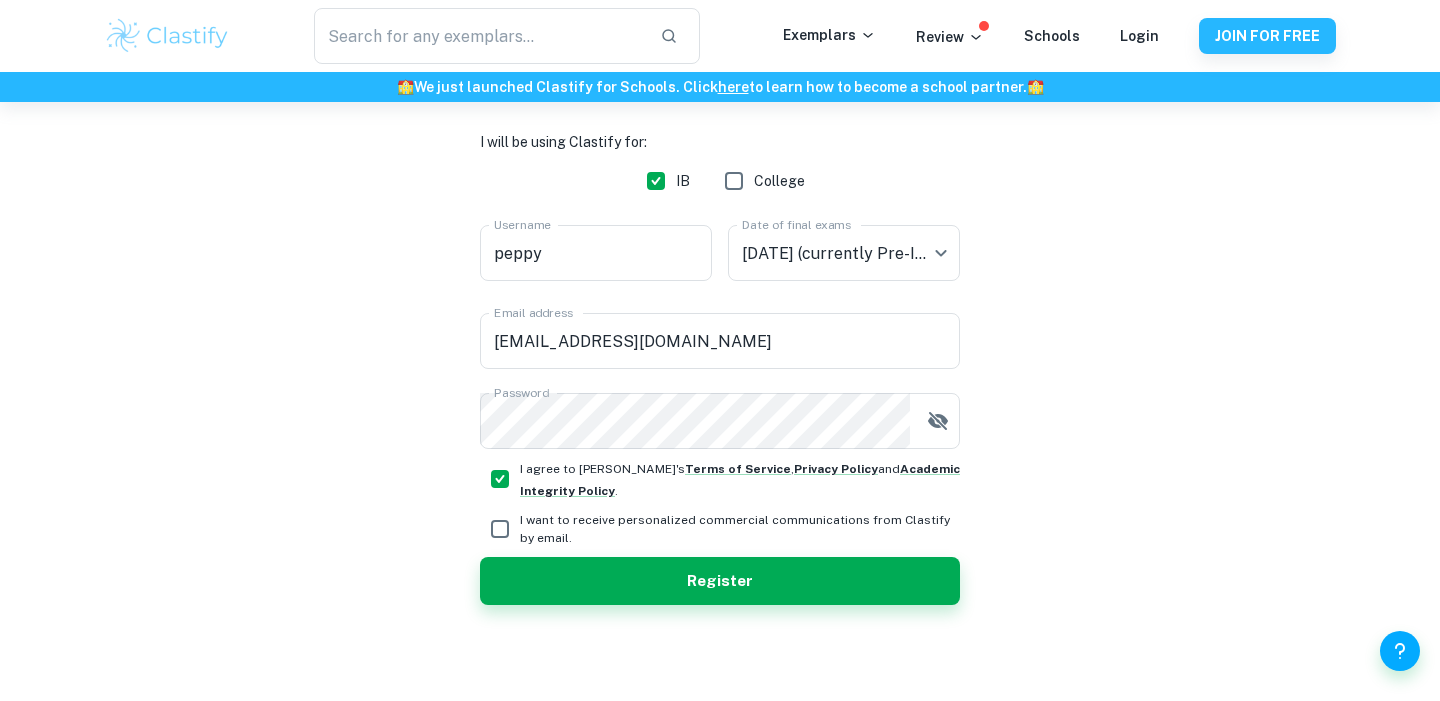 scroll, scrollTop: 292, scrollLeft: 0, axis: vertical 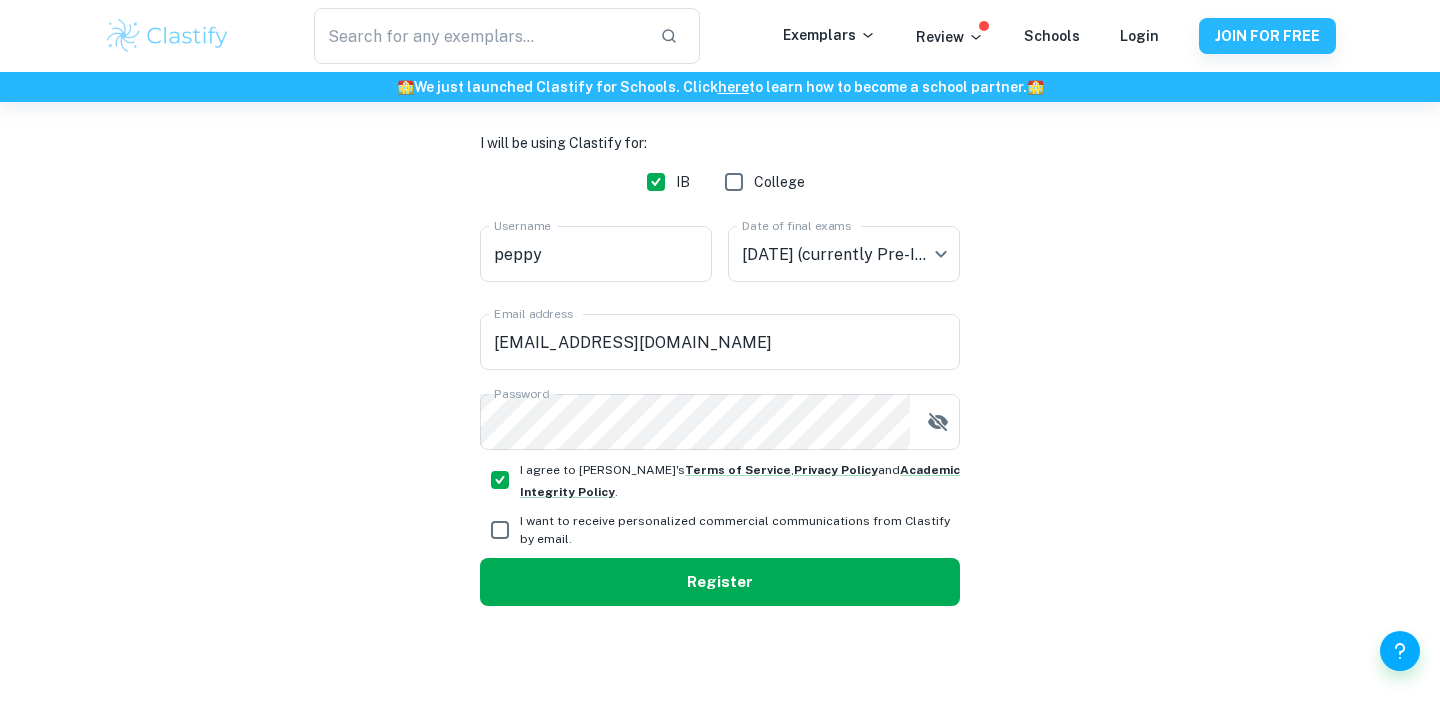 click on "Register" at bounding box center [720, 582] 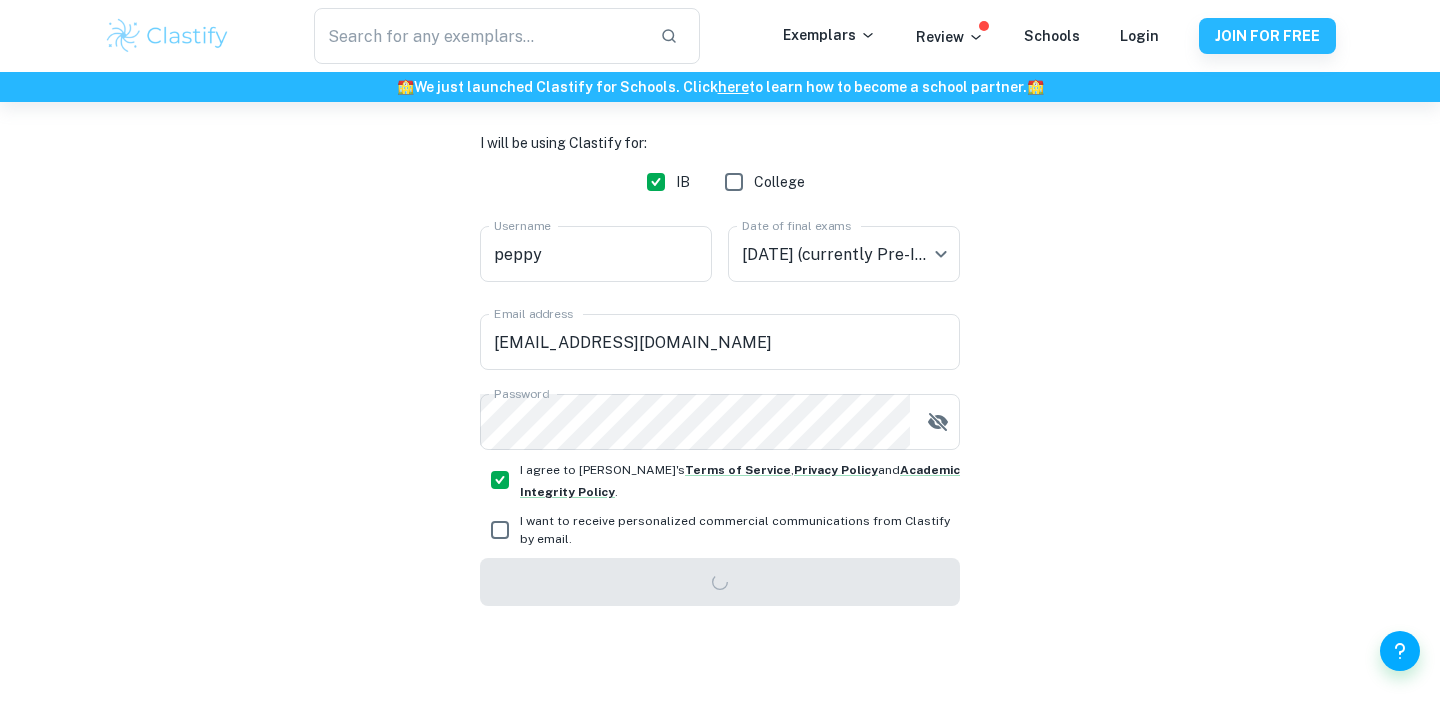 scroll, scrollTop: 102, scrollLeft: 0, axis: vertical 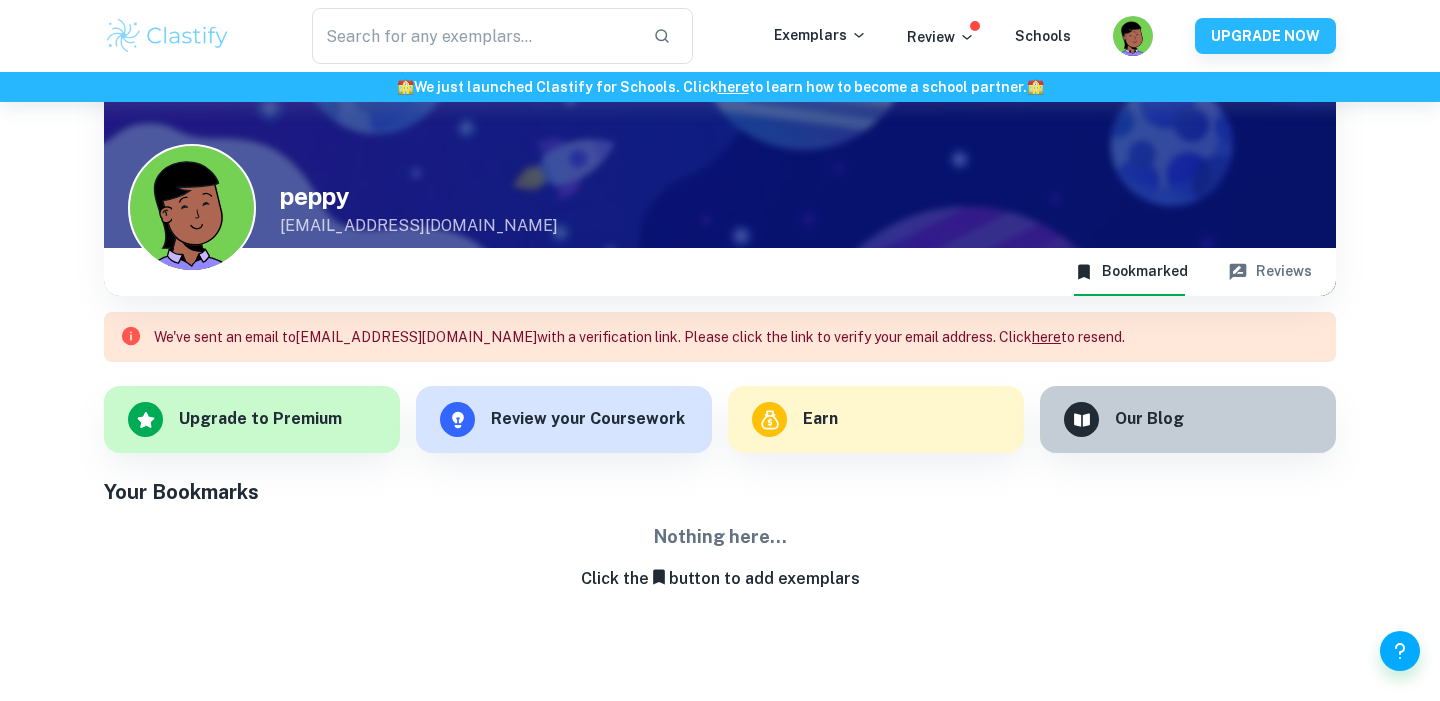 click on "here" at bounding box center (1046, 337) 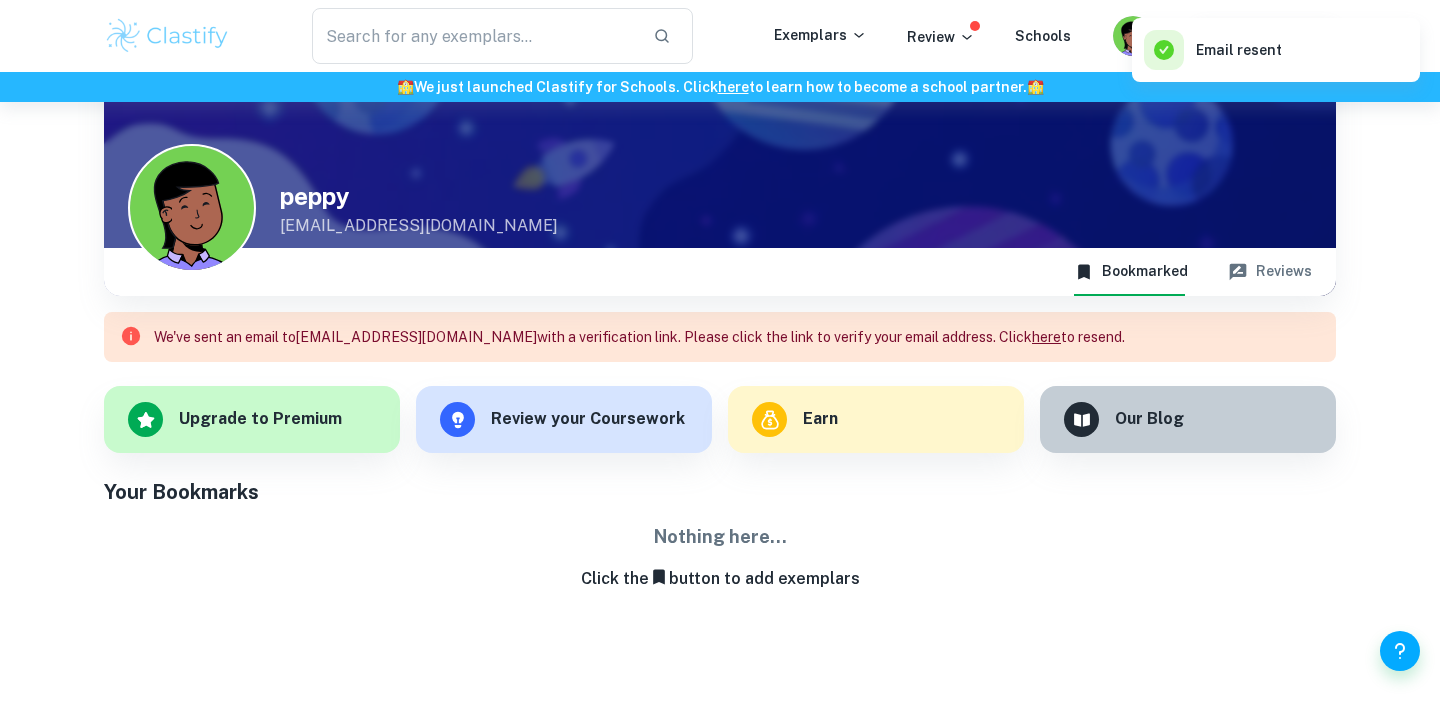 scroll, scrollTop: 0, scrollLeft: 0, axis: both 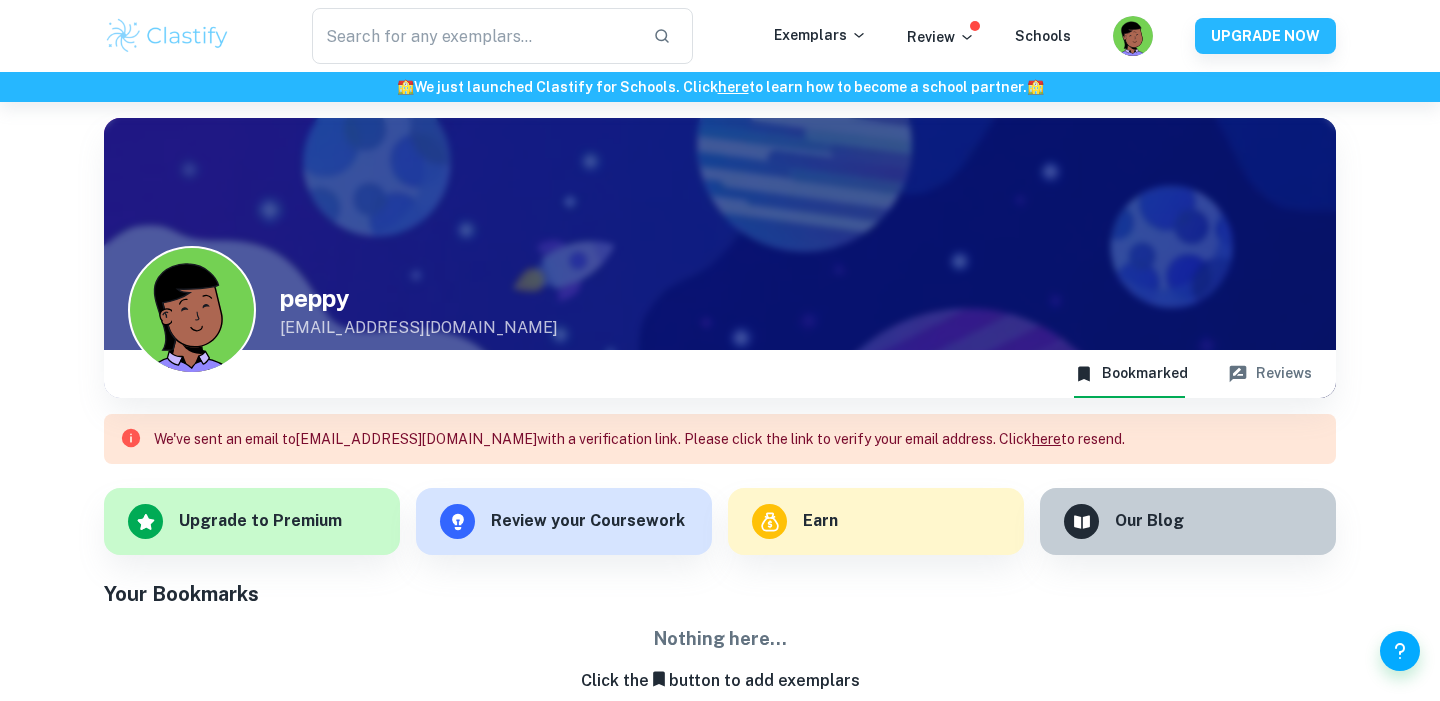 click on "here" 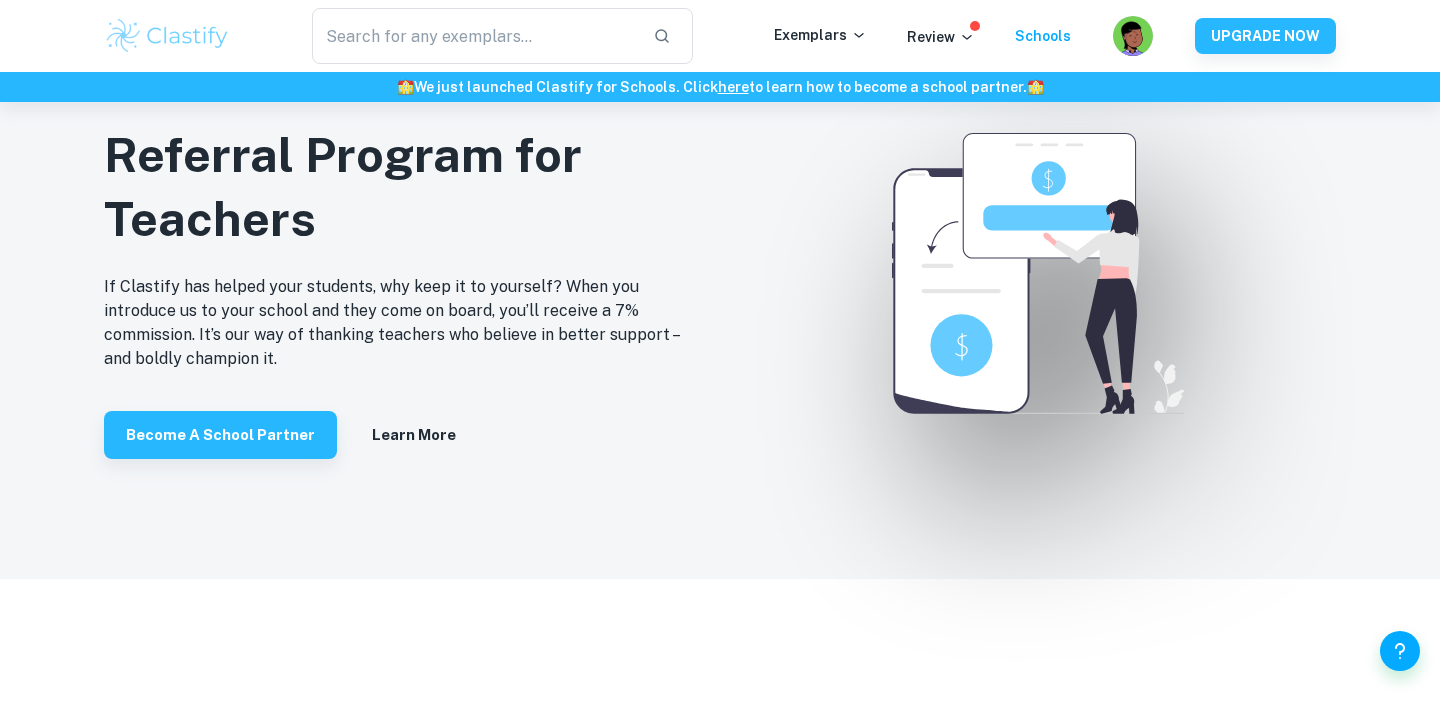 scroll, scrollTop: 3861, scrollLeft: 0, axis: vertical 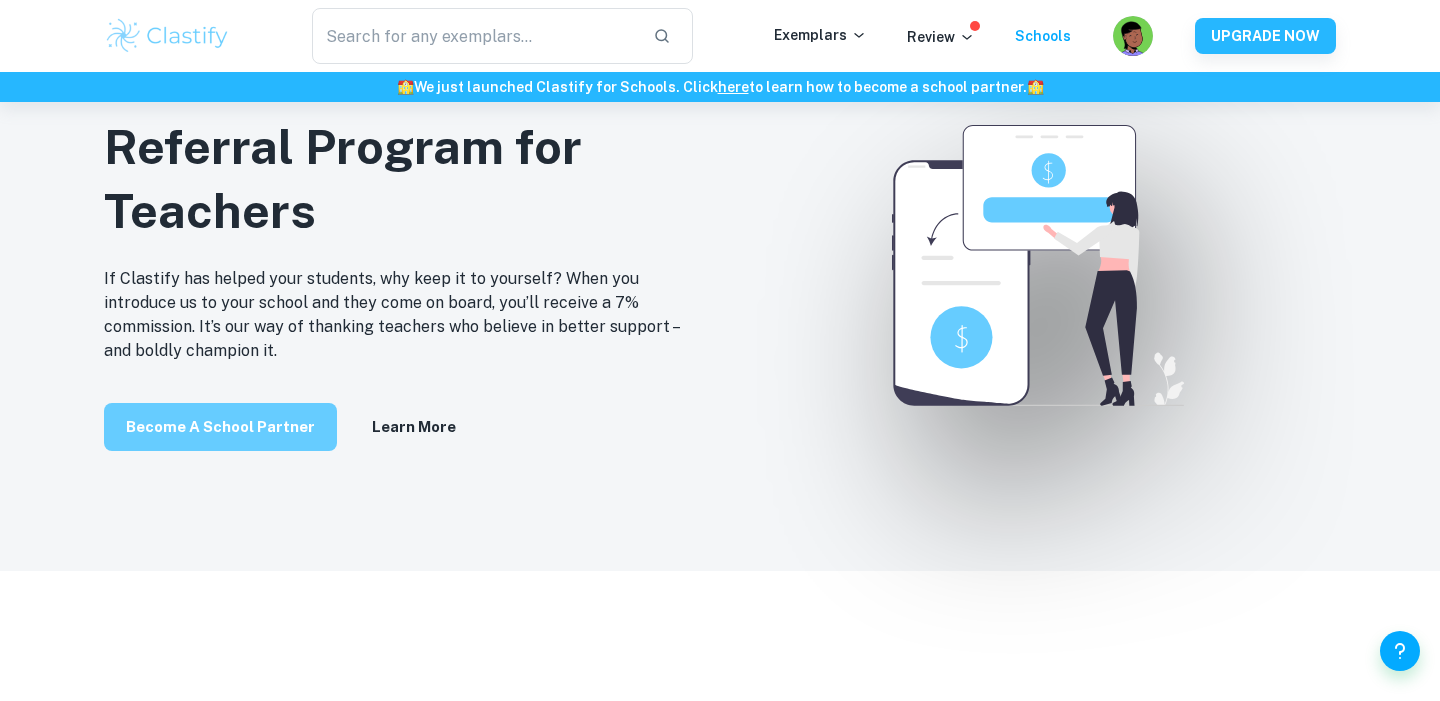 click on "Become a School Partner" at bounding box center (220, 427) 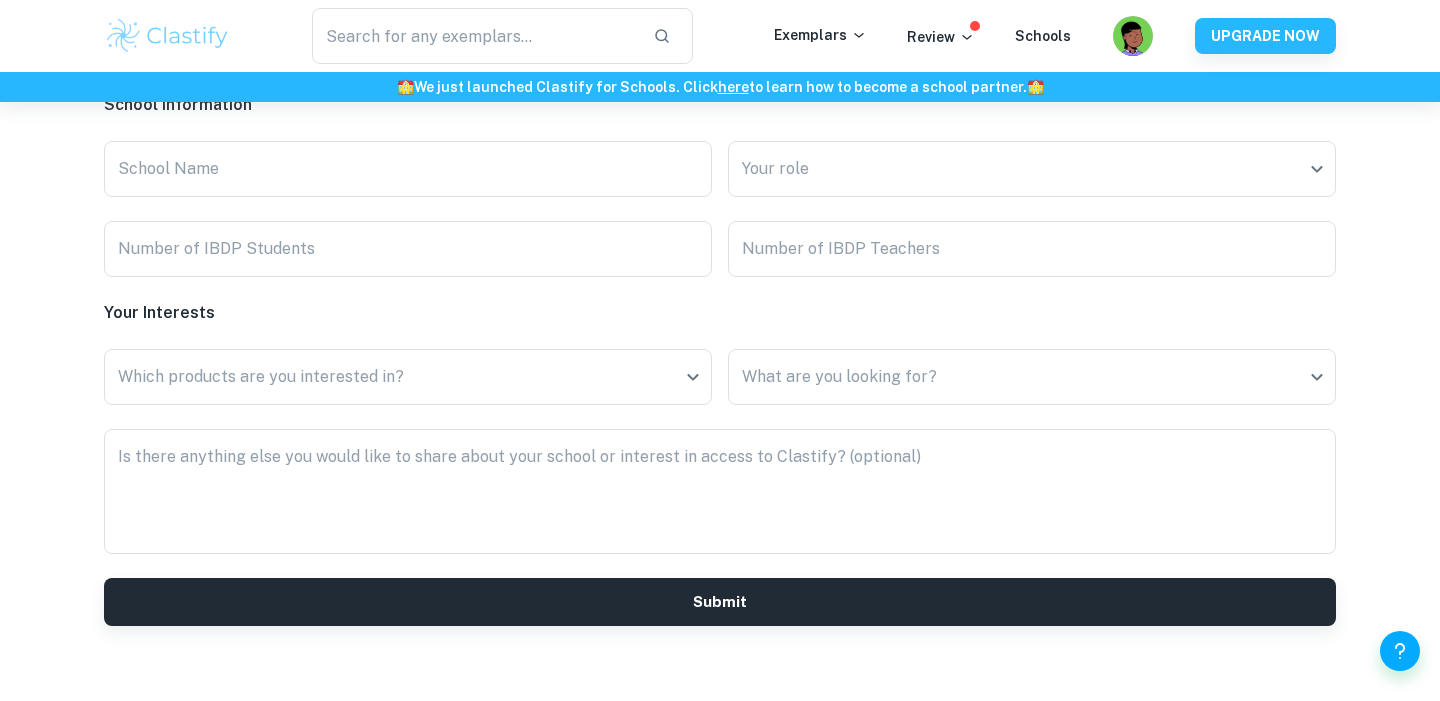 scroll, scrollTop: 4837, scrollLeft: 0, axis: vertical 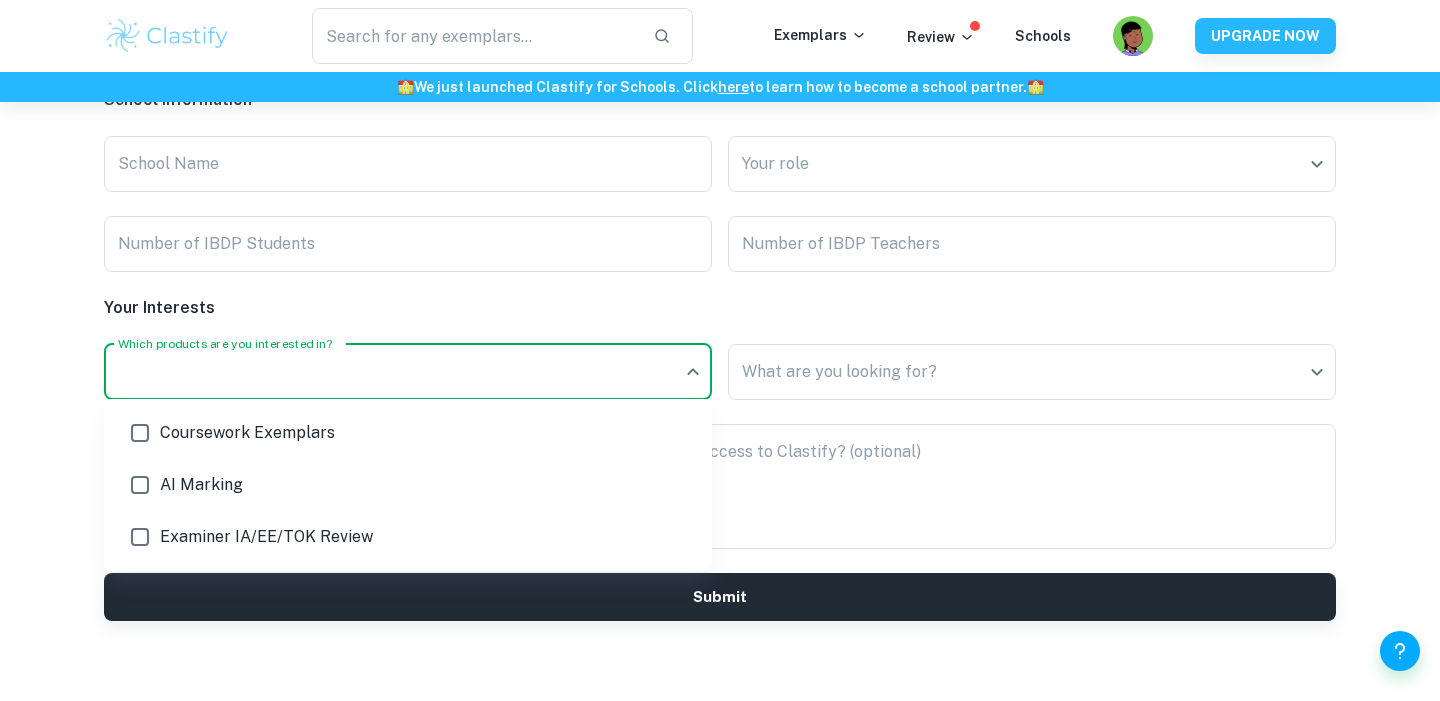 click on "We value your privacy We use cookies to enhance your browsing experience, serve personalised ads or content, and analyse our traffic. By clicking "Accept All", you consent to our use of cookies.   Cookie Policy Customise   Reject All   Accept All   Customise Consent Preferences   We use cookies to help you navigate efficiently and perform certain functions. You will find detailed information about all cookies under each consent category below. The cookies that are categorised as "Necessary" are stored on your browser as they are essential for enabling the basic functionalities of the site. ...  Show more For more information on how Google's third-party cookies operate and handle your data, see:   Google Privacy Policy Necessary Always Active Necessary cookies are required to enable the basic features of this site, such as providing secure log-in or adjusting your consent preferences. These cookies do not store any personally identifiable data. Functional Analytics Performance Advertisement Uncategorised" at bounding box center (720, -4385) 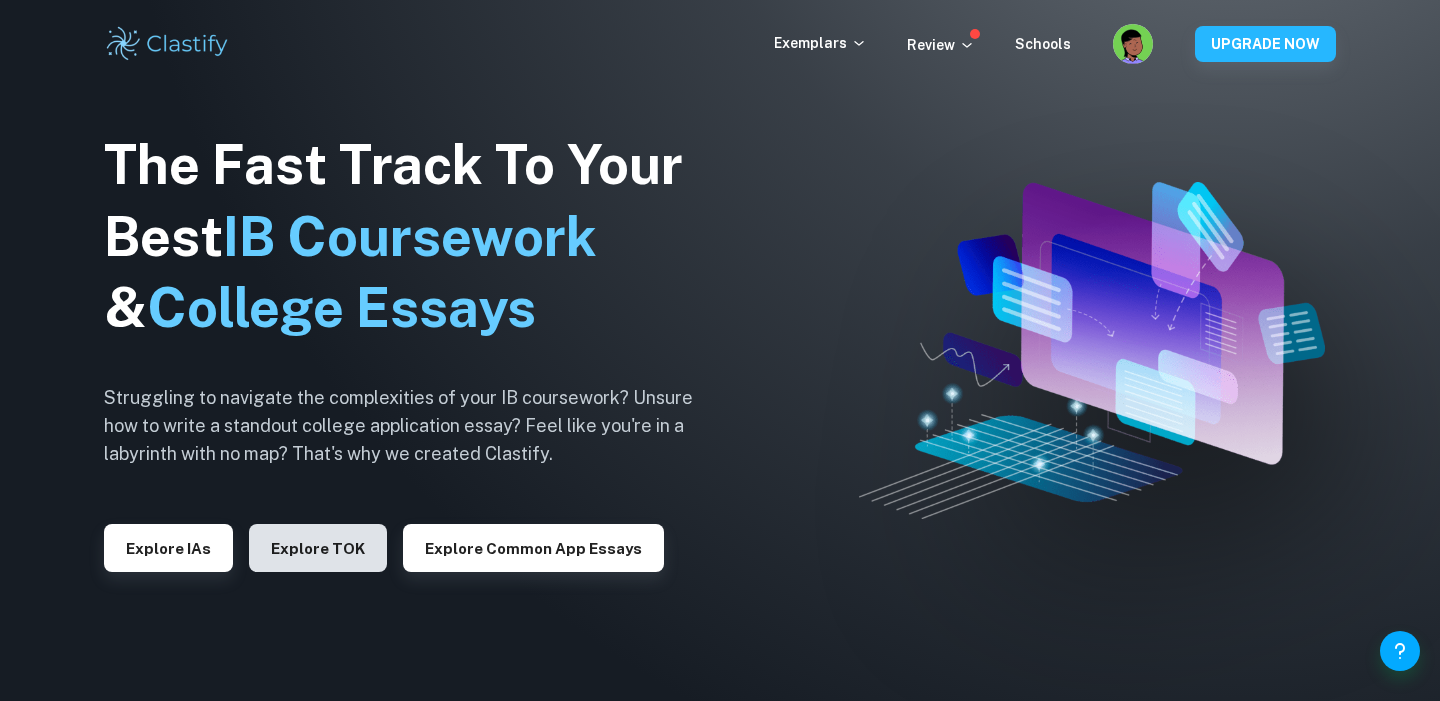 scroll, scrollTop: 0, scrollLeft: 0, axis: both 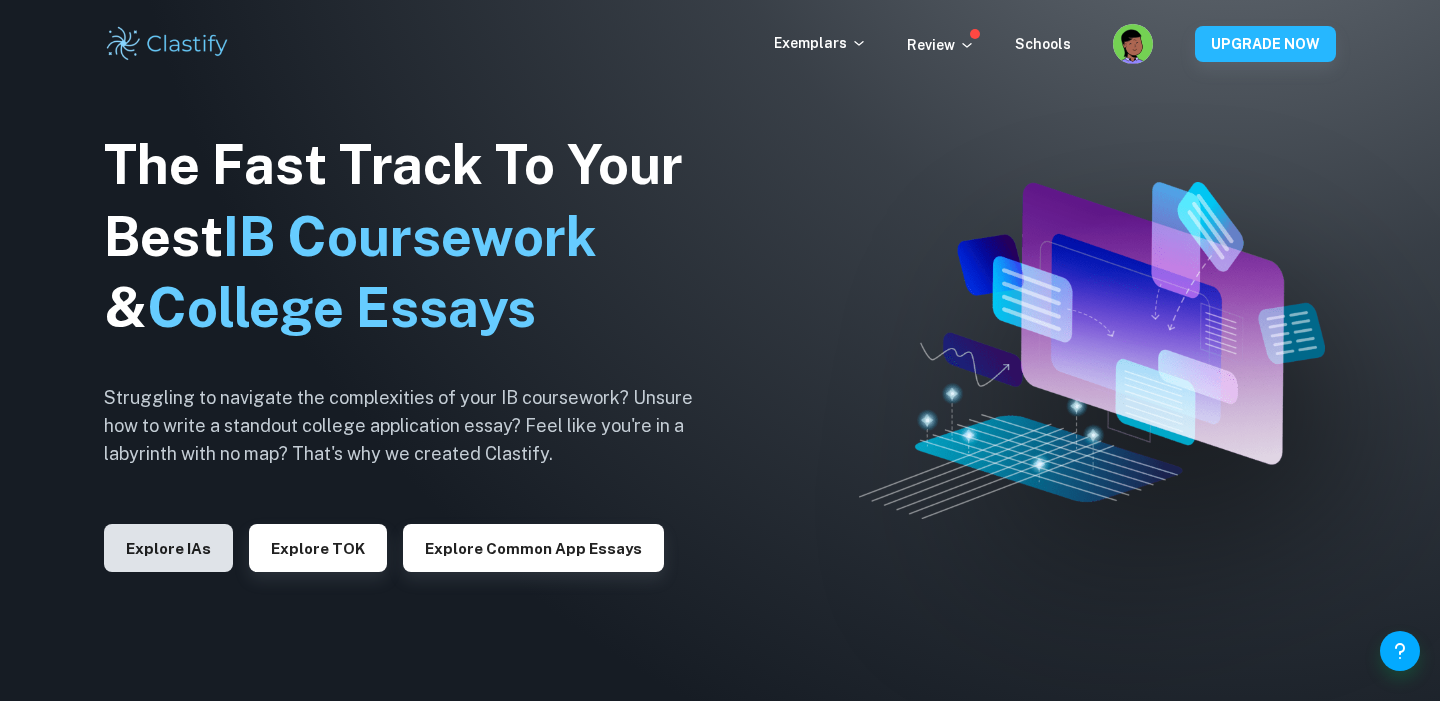 click on "Explore IAs" at bounding box center [168, 548] 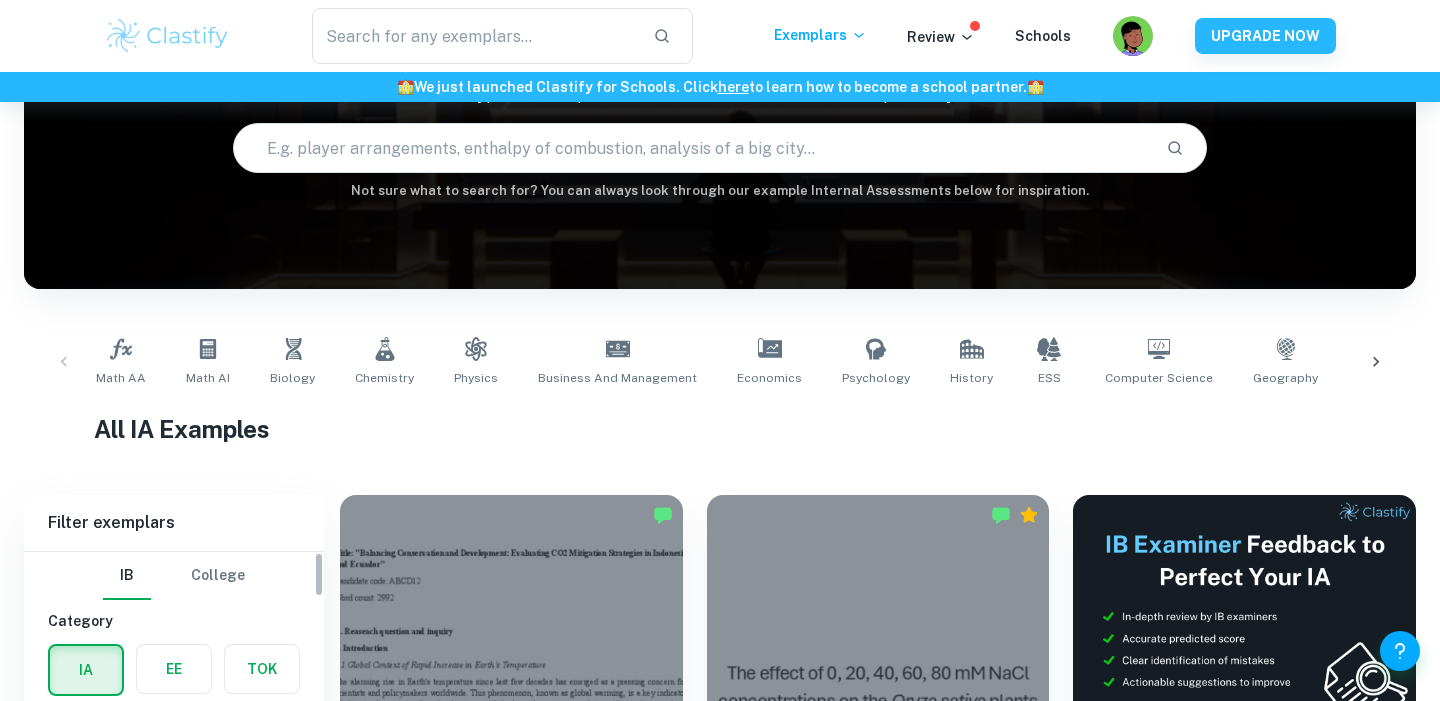 scroll, scrollTop: 341, scrollLeft: 0, axis: vertical 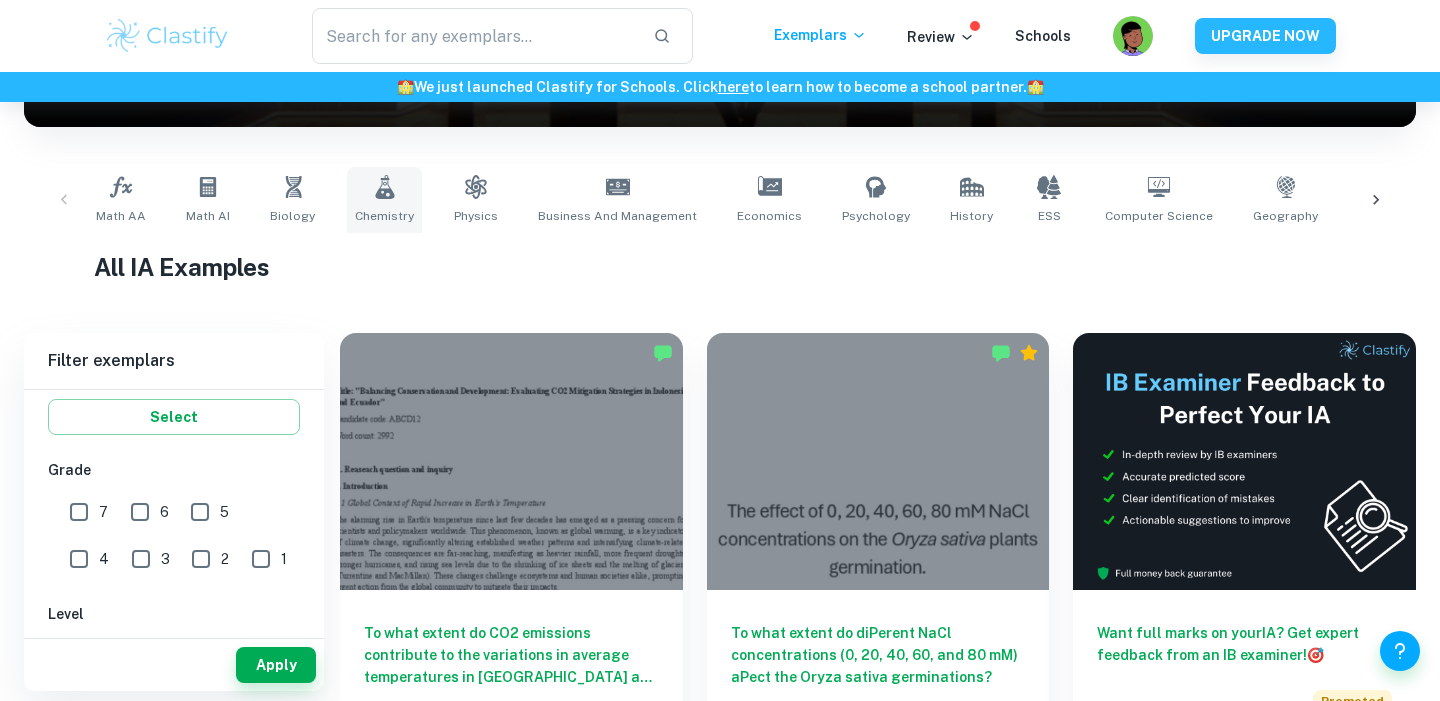 click 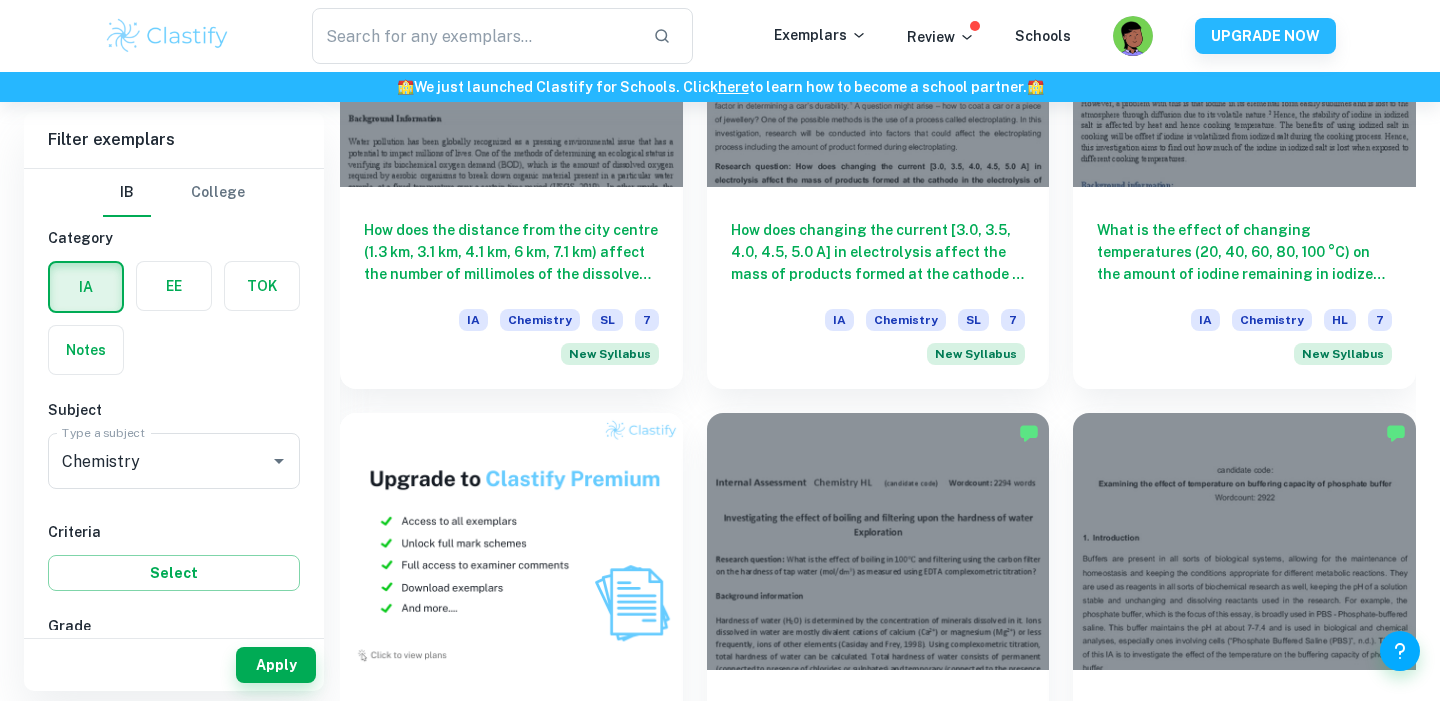 scroll, scrollTop: 1343, scrollLeft: 0, axis: vertical 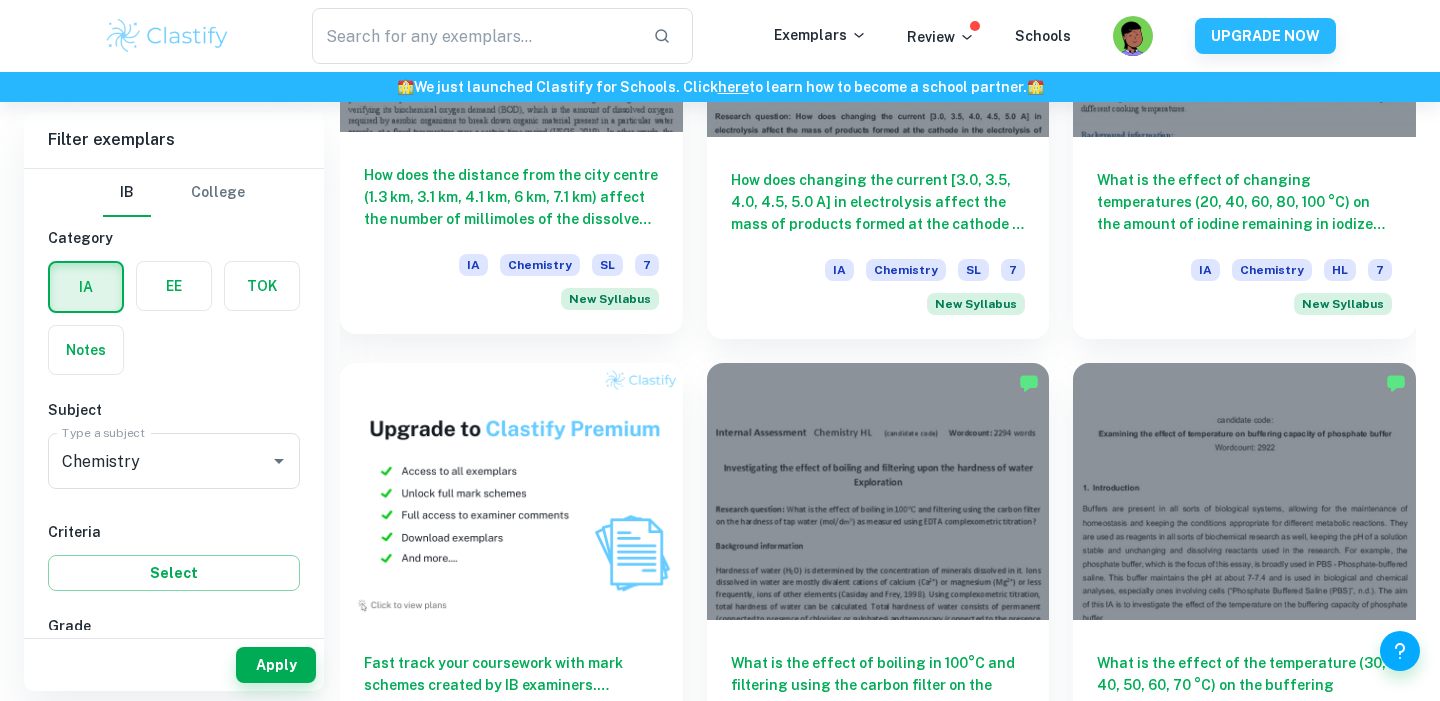 click on "How does the distance from the city centre (1.3 km, 3.1 km, 4.1 km, 6 km, 7.1 km) affect the number of millimoles of the dissolved oxygen concentration in city ponds as measured by the Winkler Titration Method?" at bounding box center (511, 197) 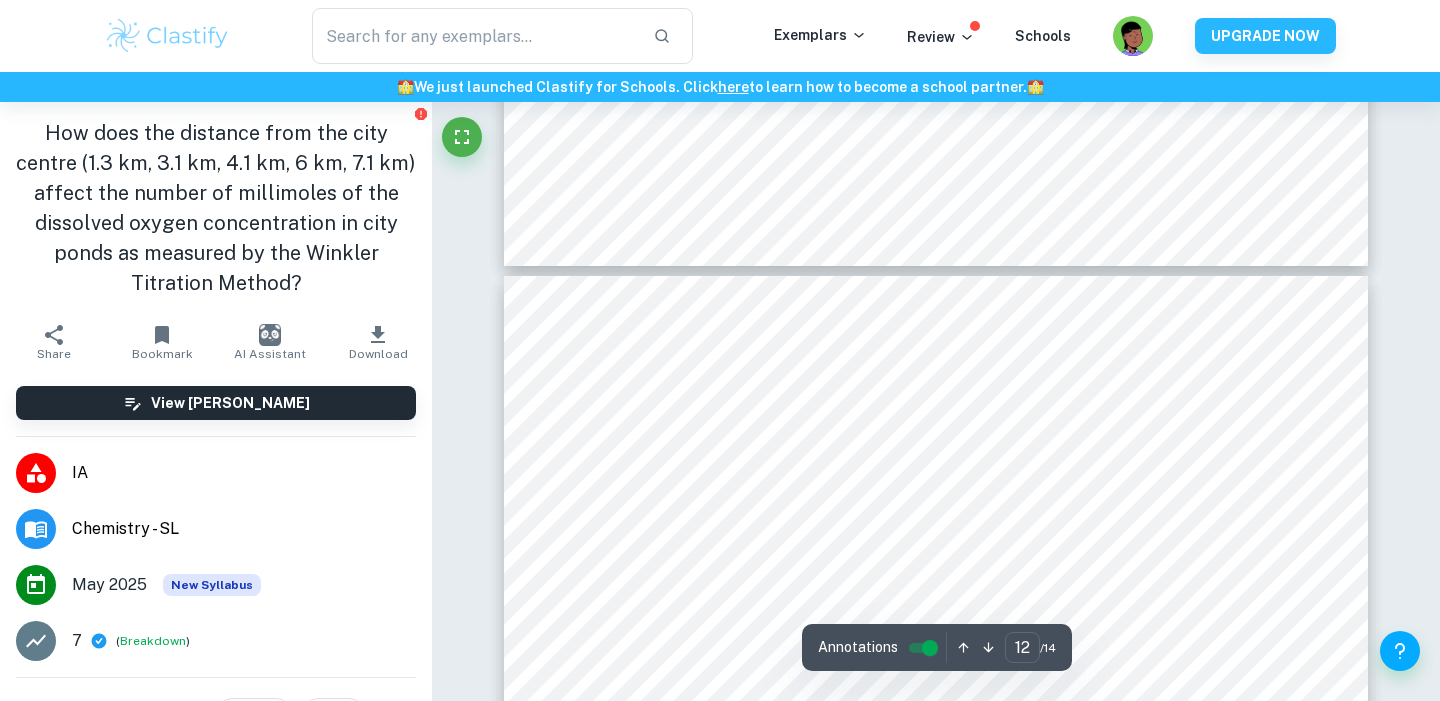scroll, scrollTop: 13907, scrollLeft: 0, axis: vertical 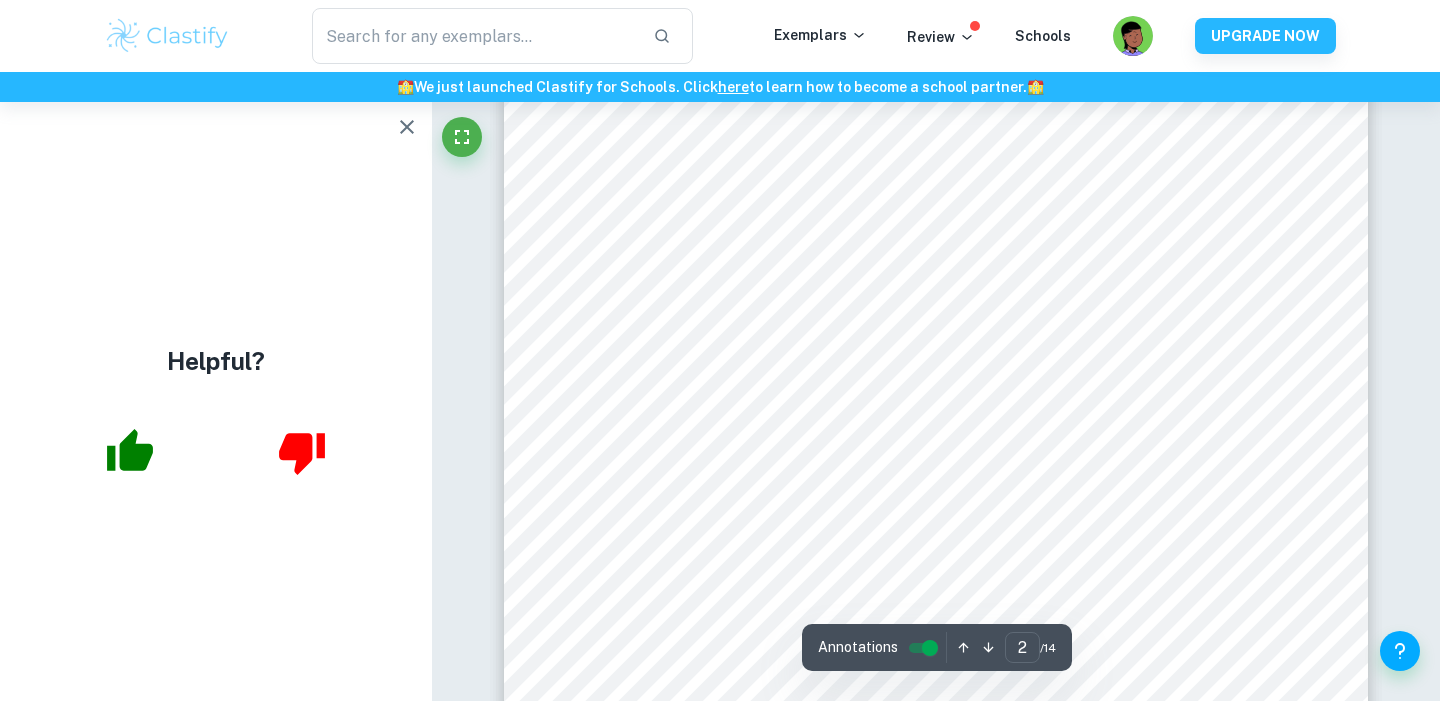 type on "1" 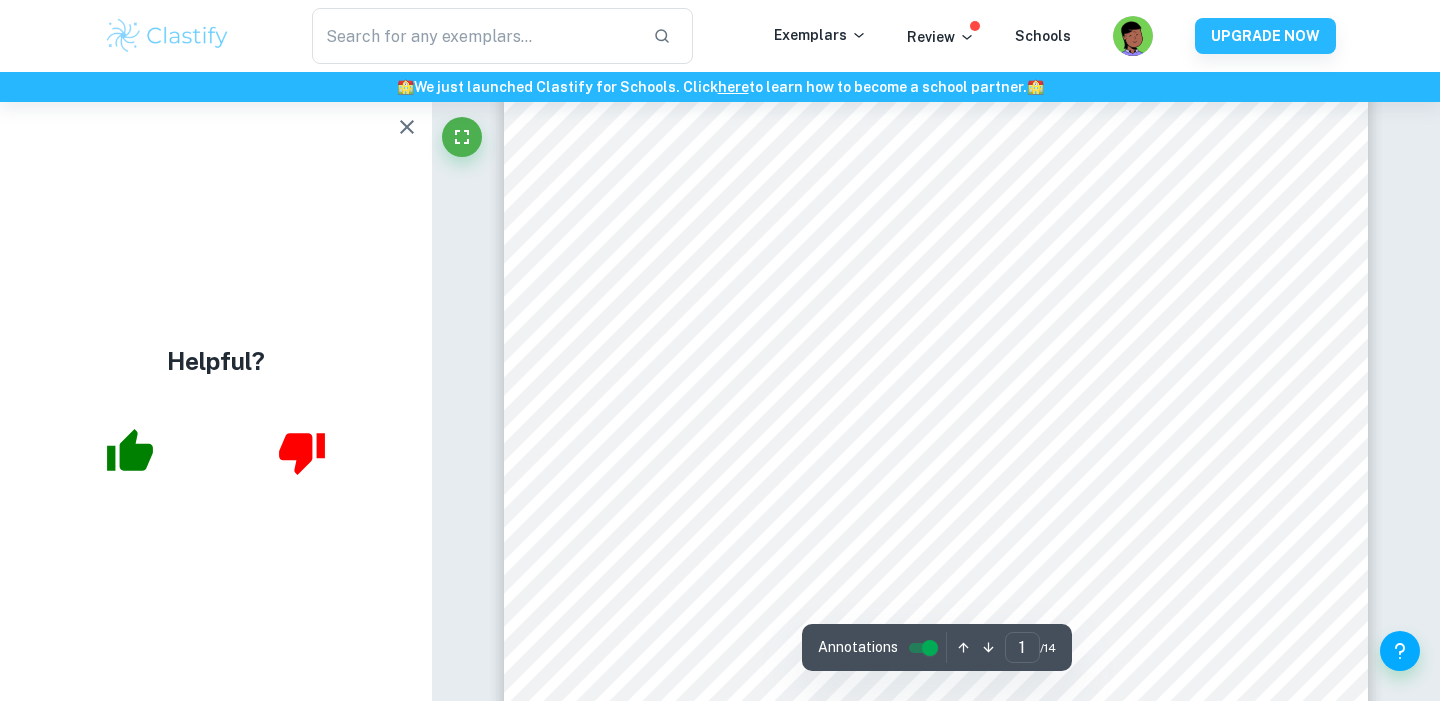 scroll, scrollTop: 41, scrollLeft: 0, axis: vertical 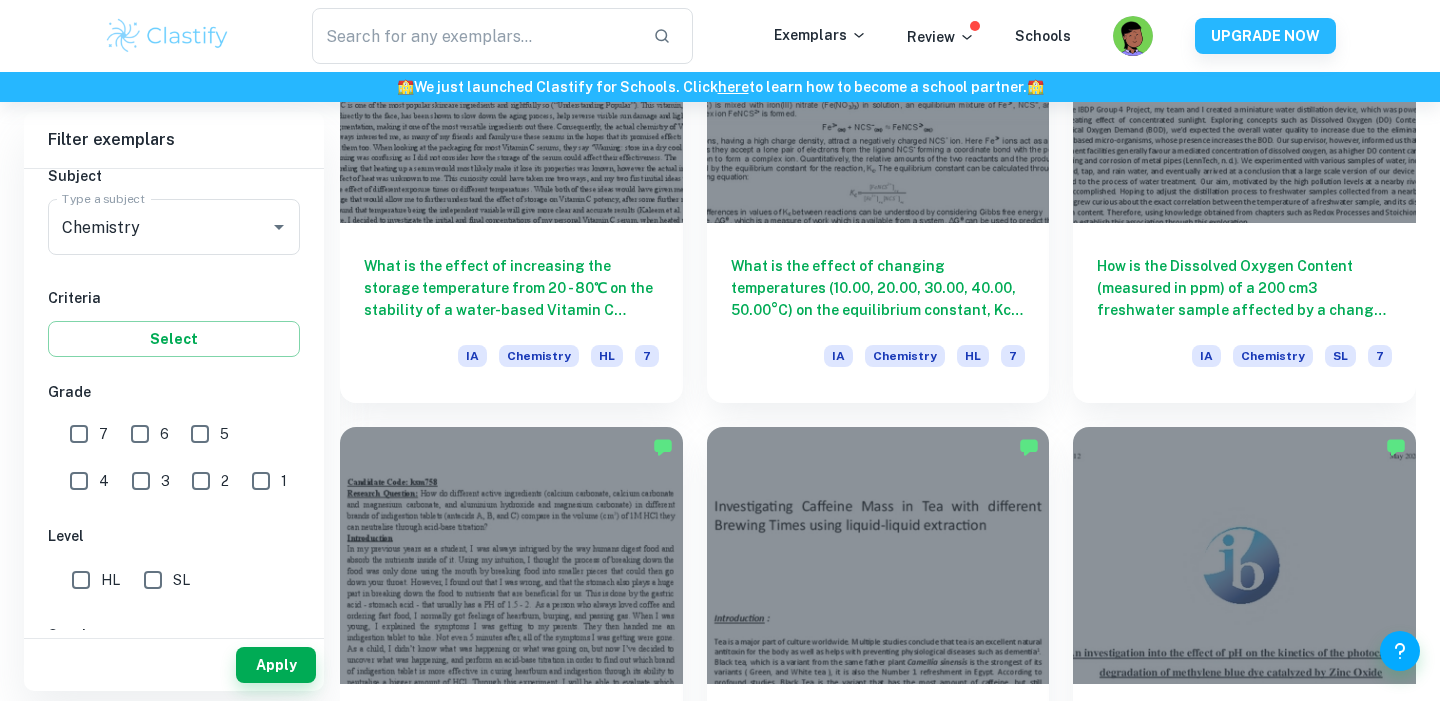 click on "7" at bounding box center [79, 434] 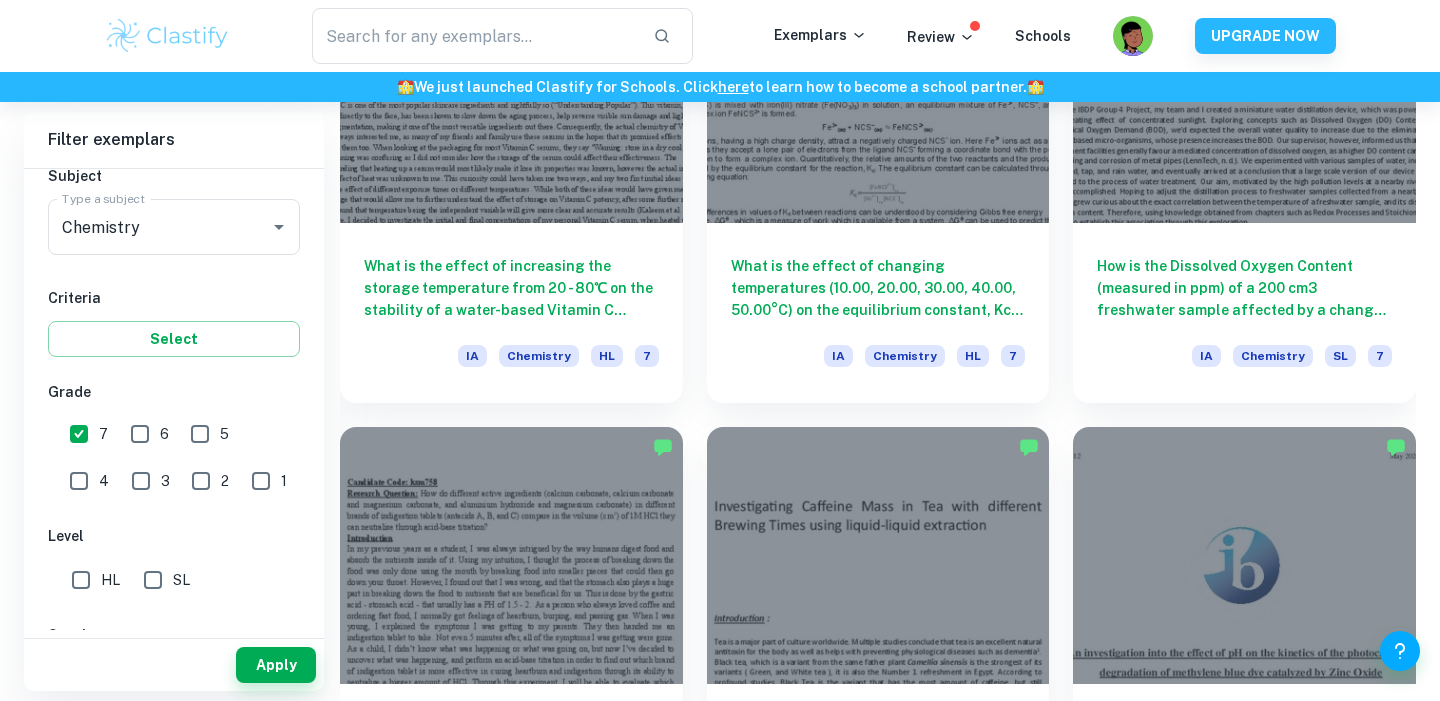 click on "HL" at bounding box center [81, 580] 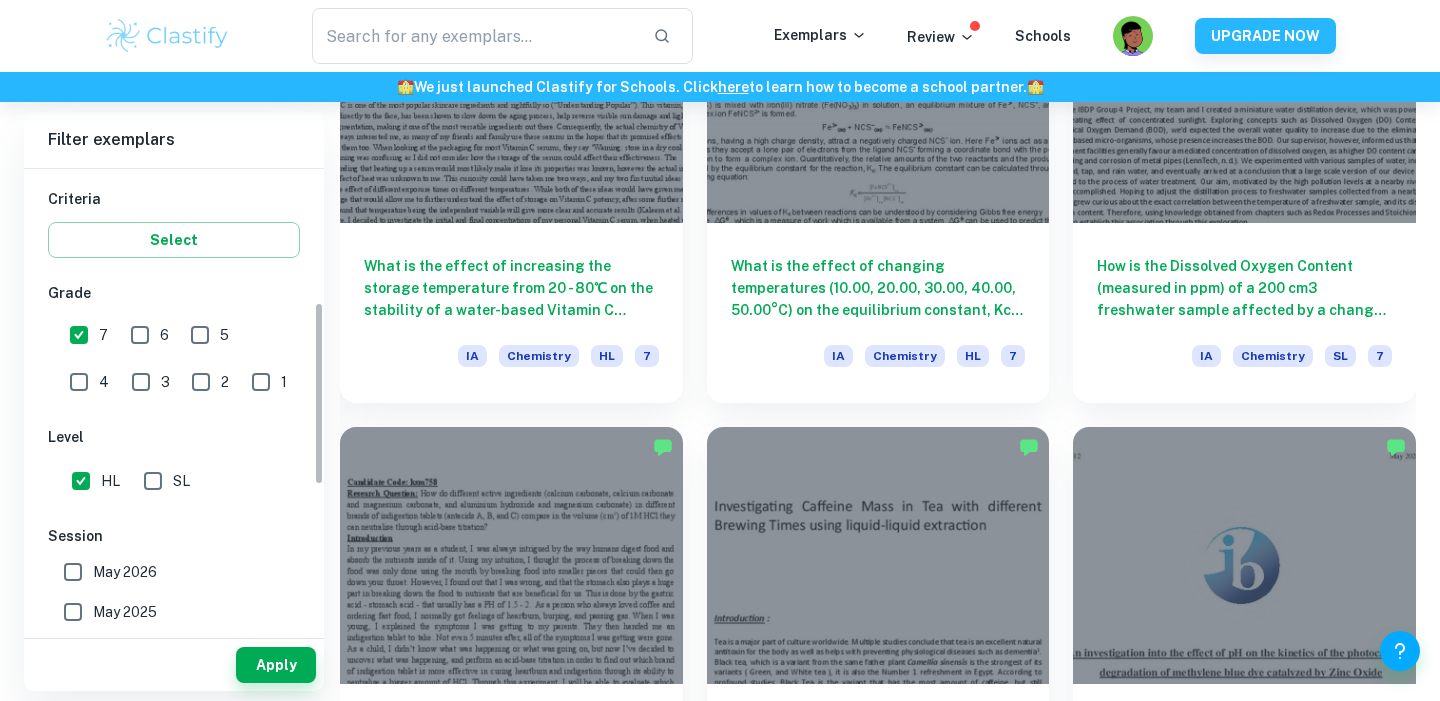 scroll, scrollTop: 453, scrollLeft: 0, axis: vertical 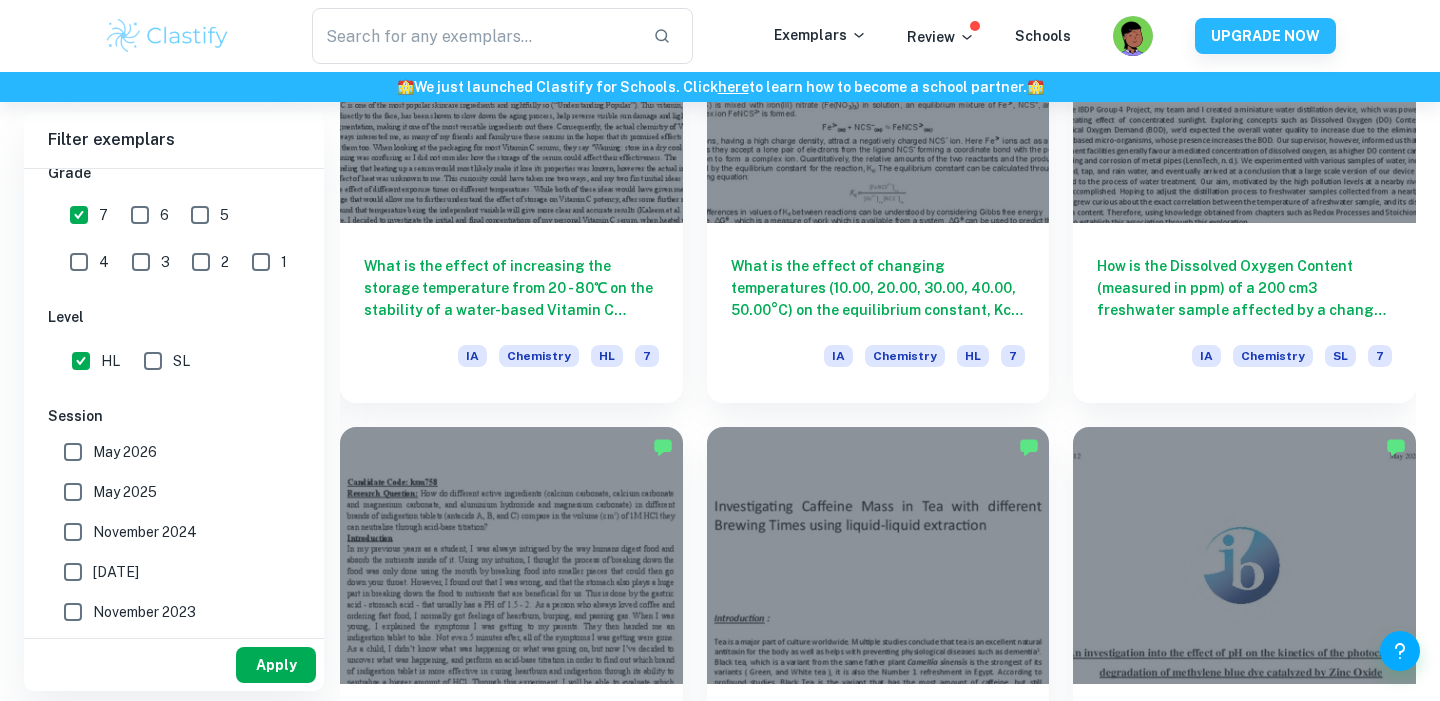 click on "Apply" at bounding box center [276, 665] 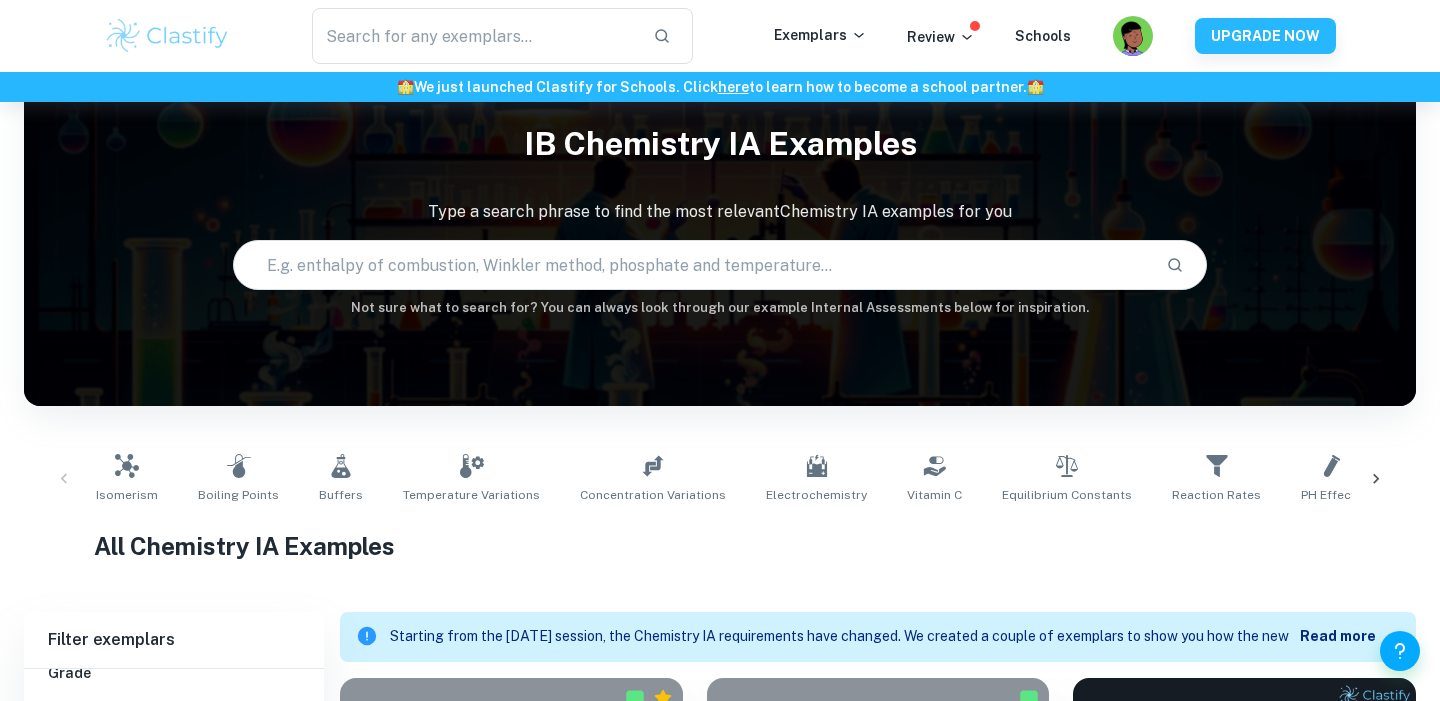 scroll, scrollTop: 0, scrollLeft: 0, axis: both 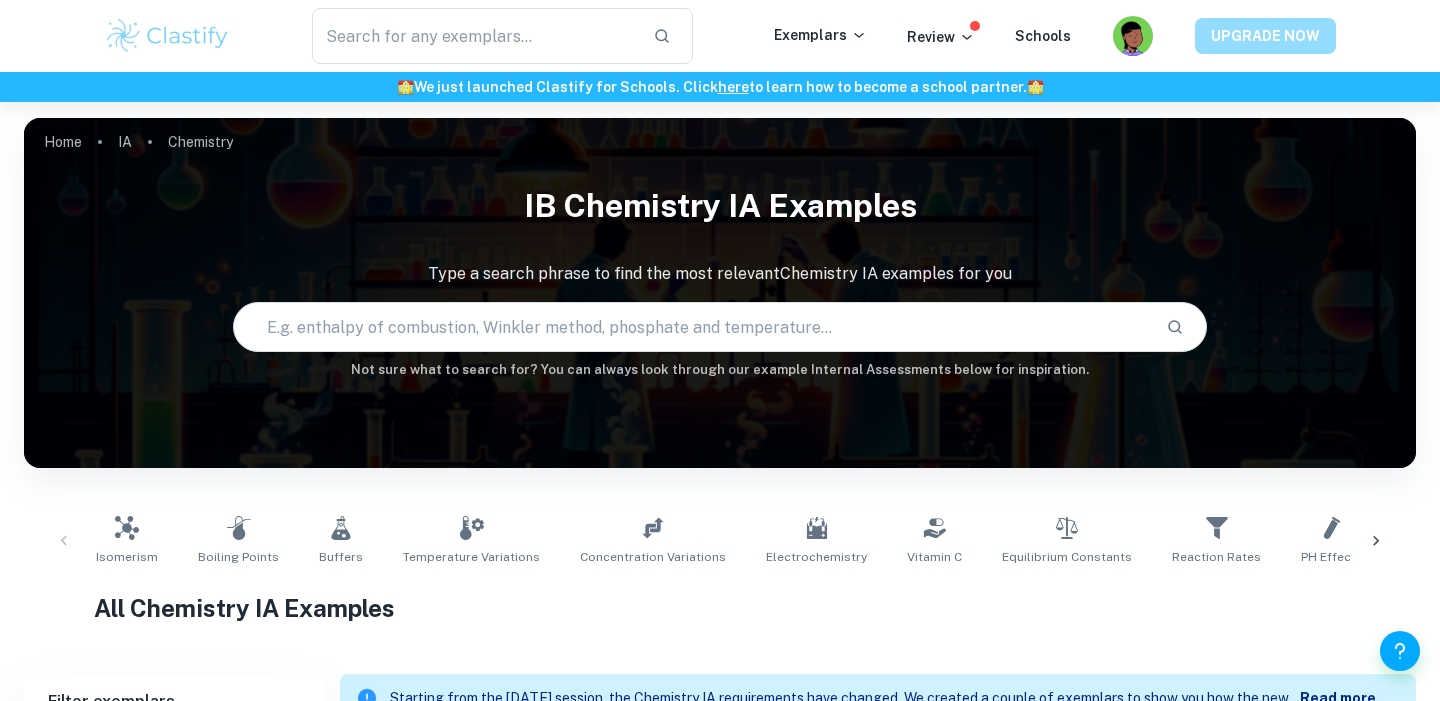 click on "UPGRADE NOW" at bounding box center [1265, 36] 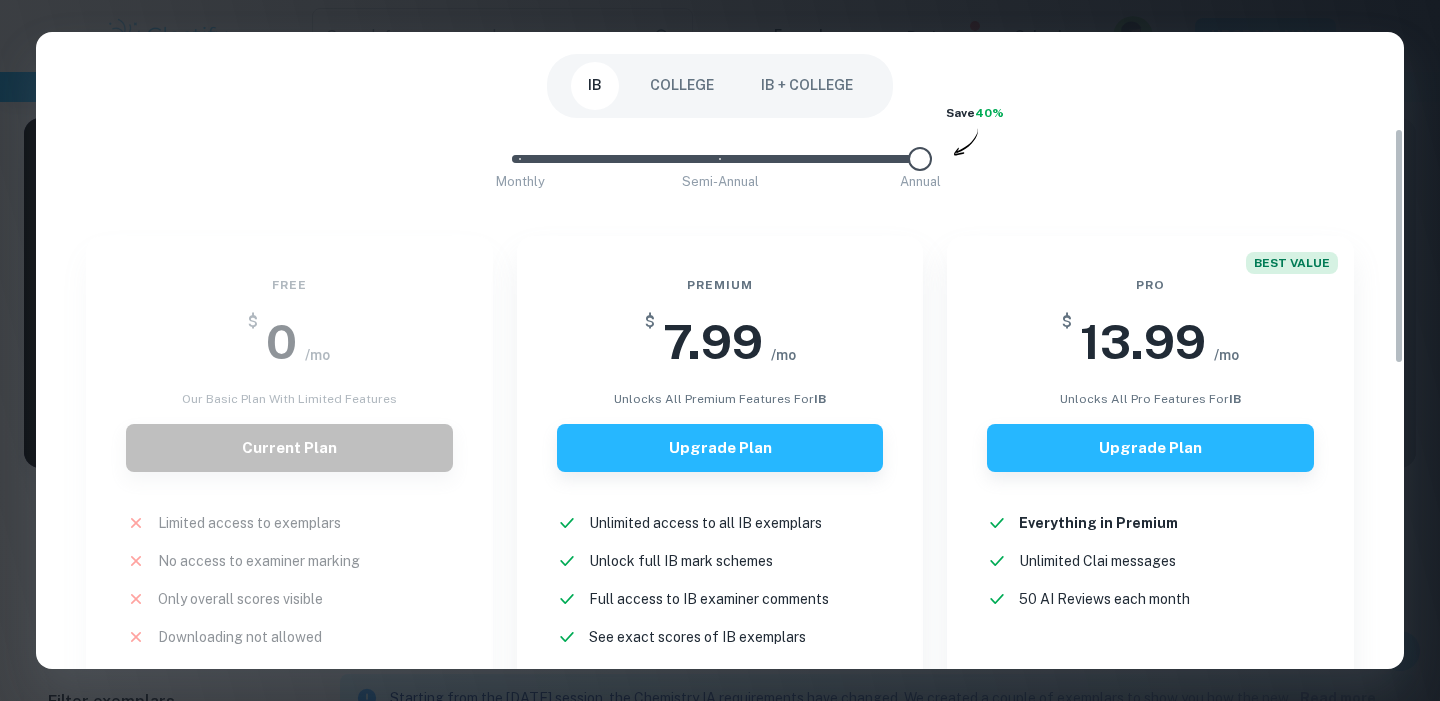scroll, scrollTop: 260, scrollLeft: 0, axis: vertical 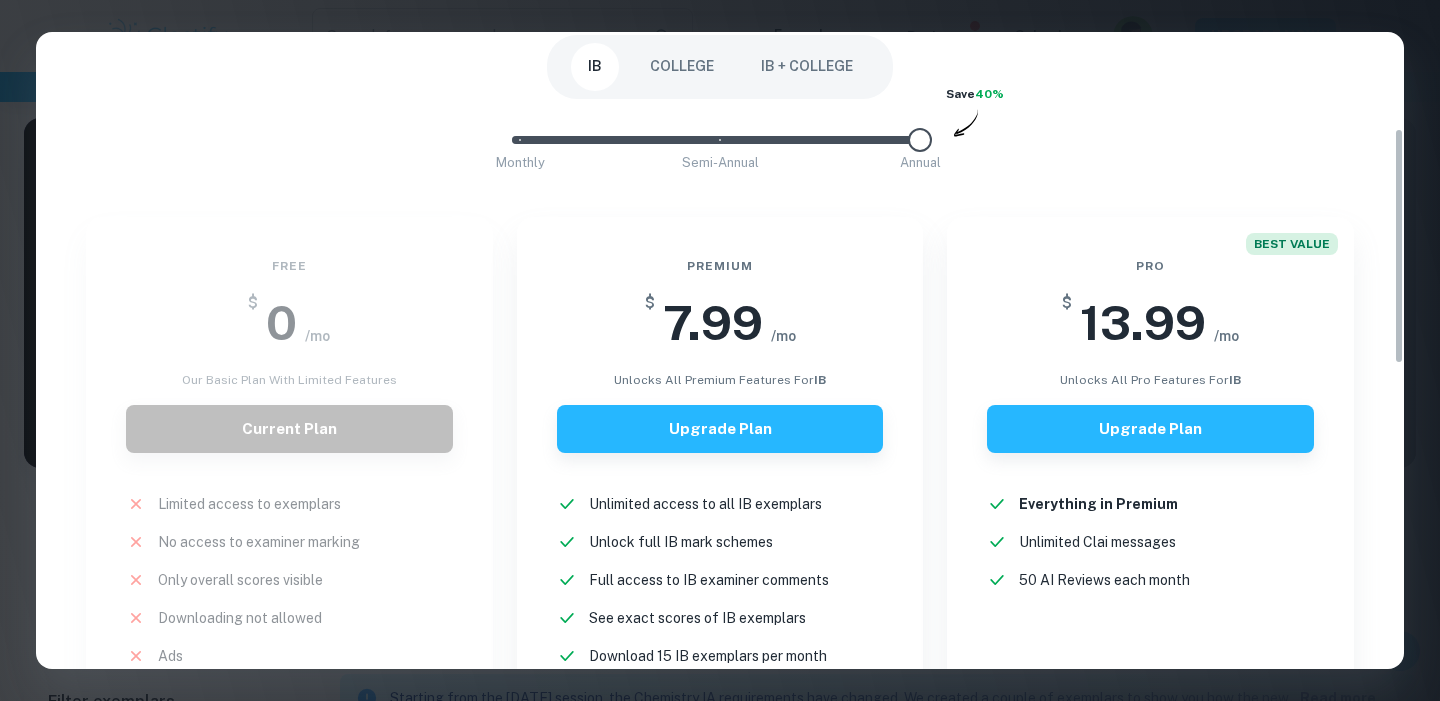 click on "Monthly Semi-Annual Annual Save  40%" at bounding box center [720, 150] 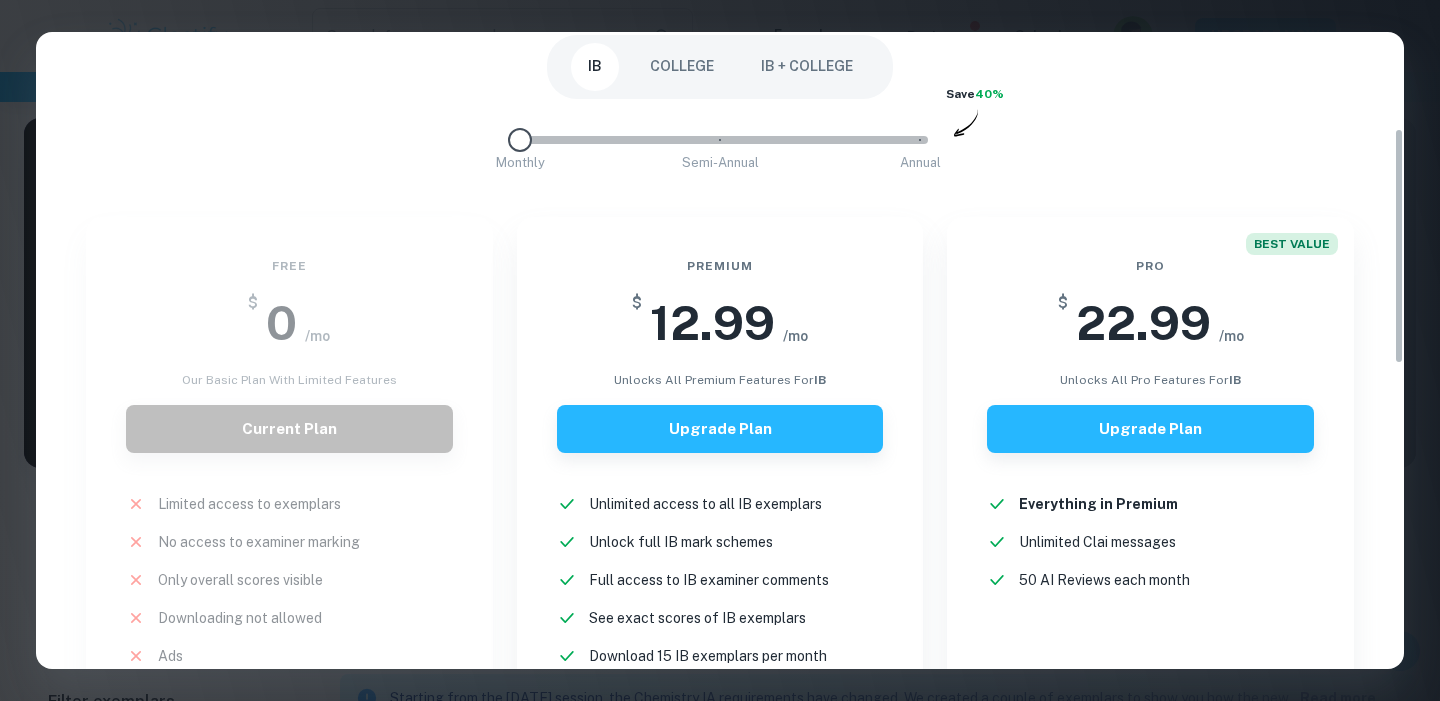 click on "Monthly" at bounding box center (520, 163) 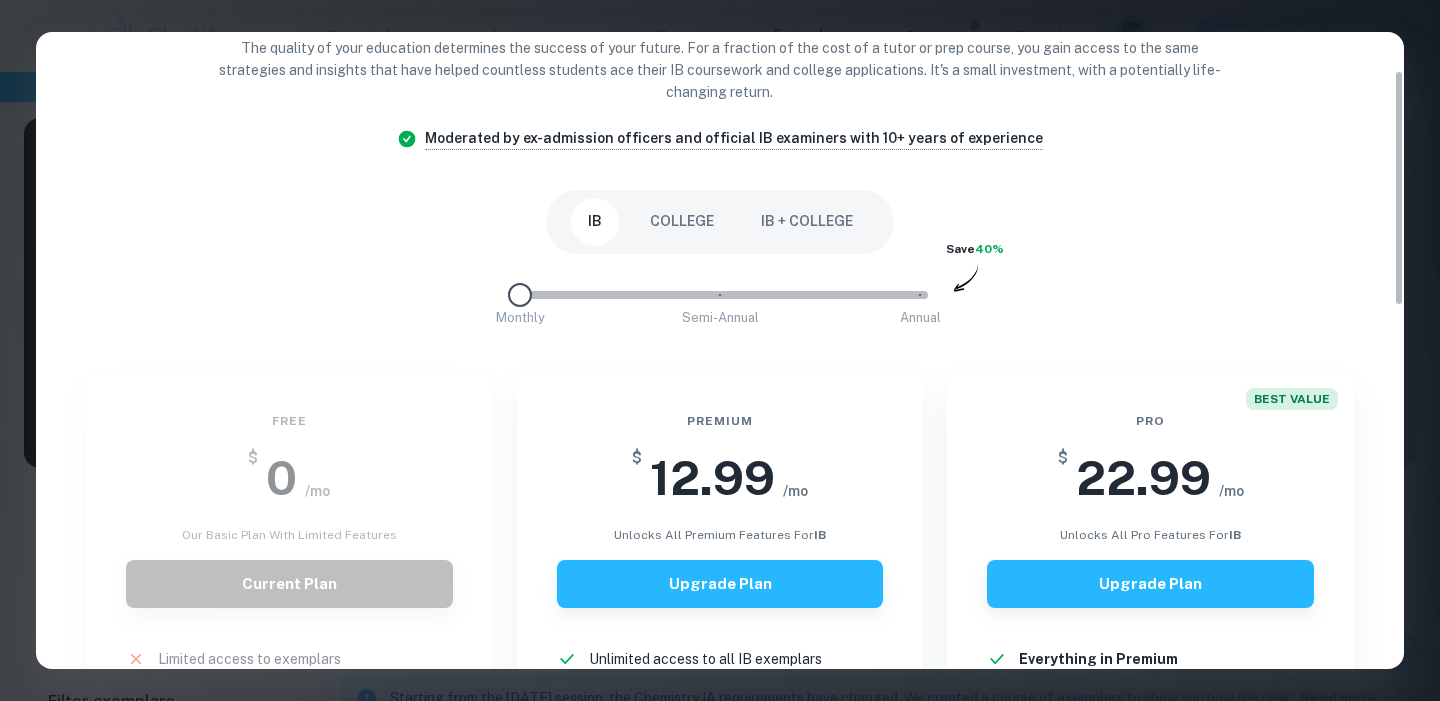 scroll, scrollTop: 0, scrollLeft: 0, axis: both 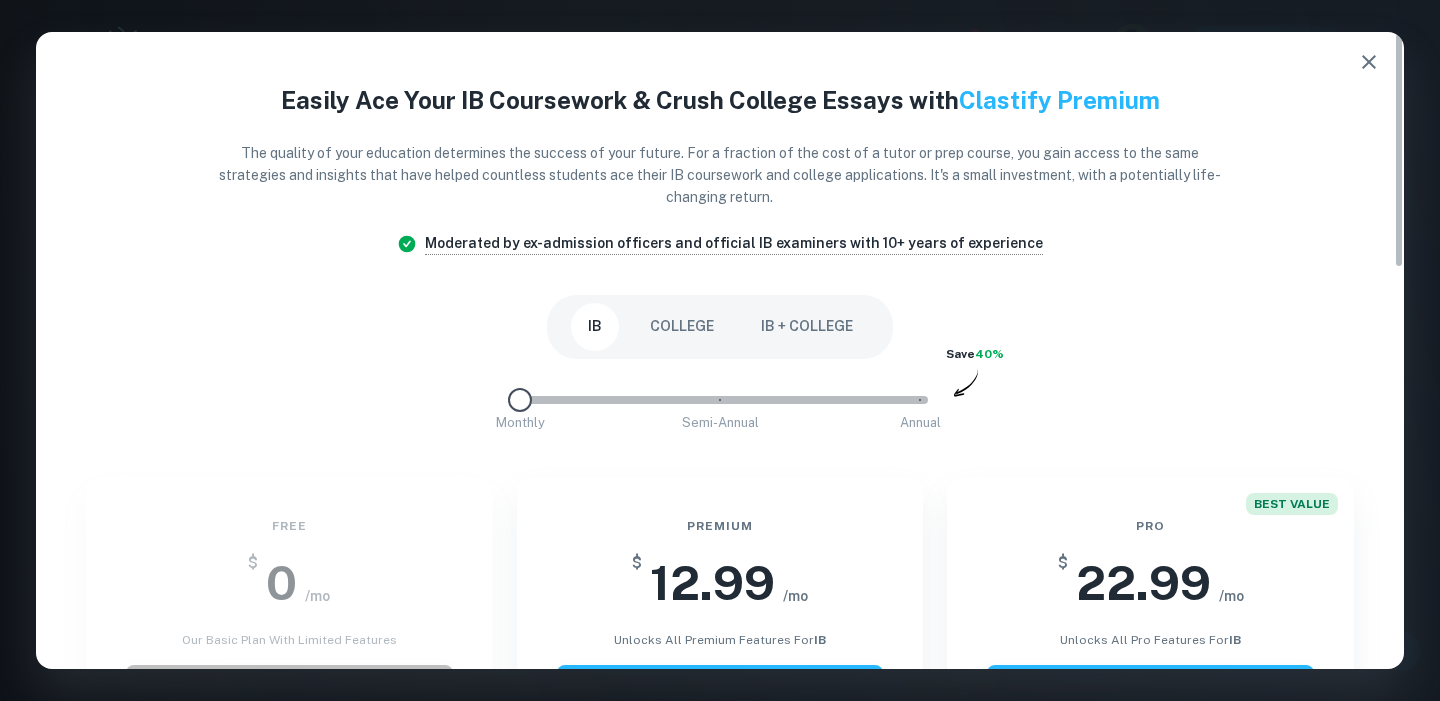 click 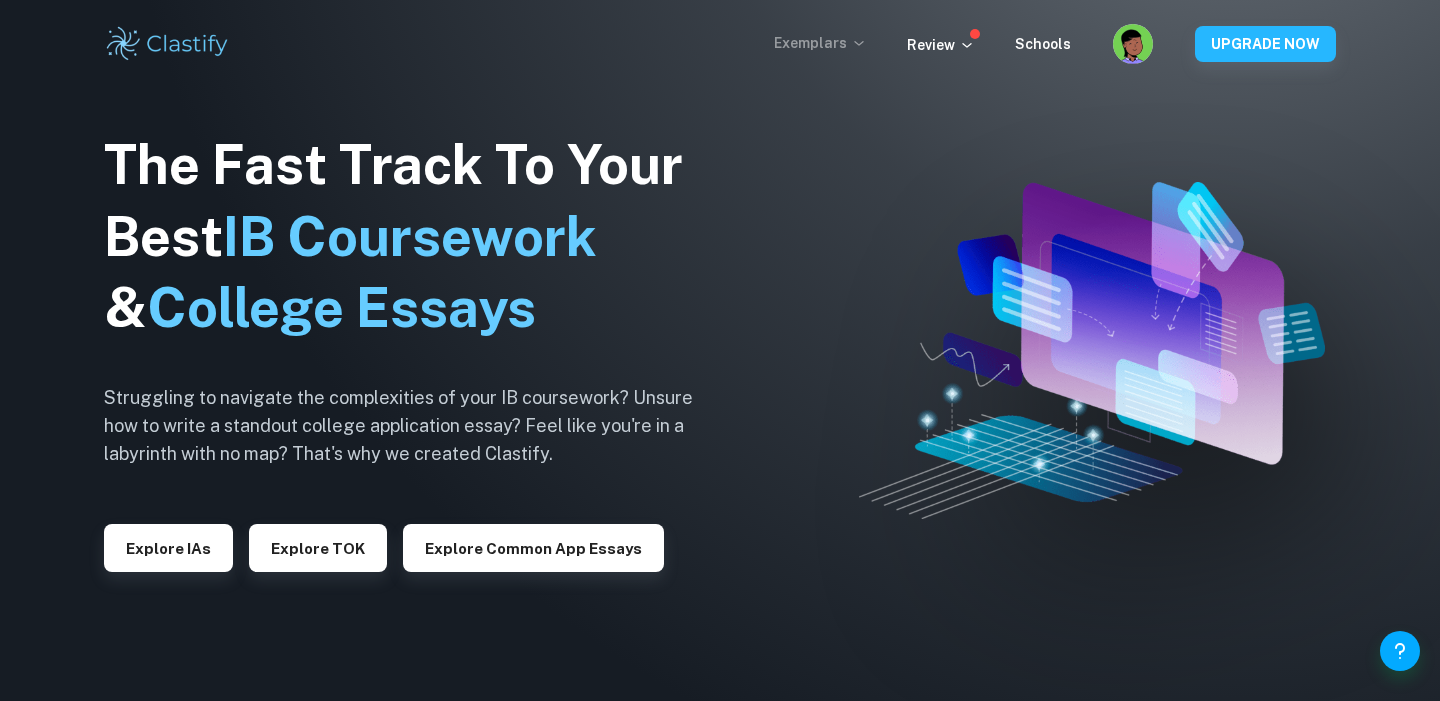 click on "Exemplars" at bounding box center [820, 43] 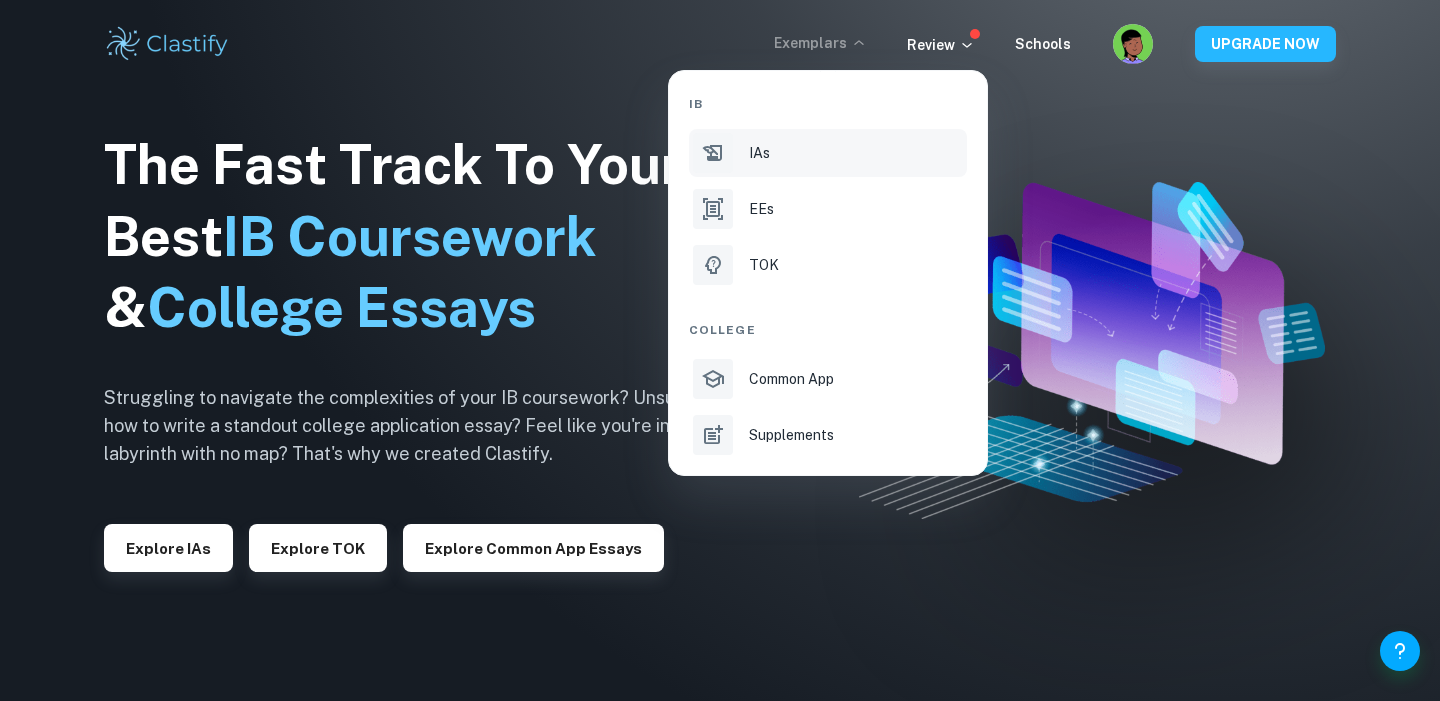 click on "IAs" at bounding box center [759, 153] 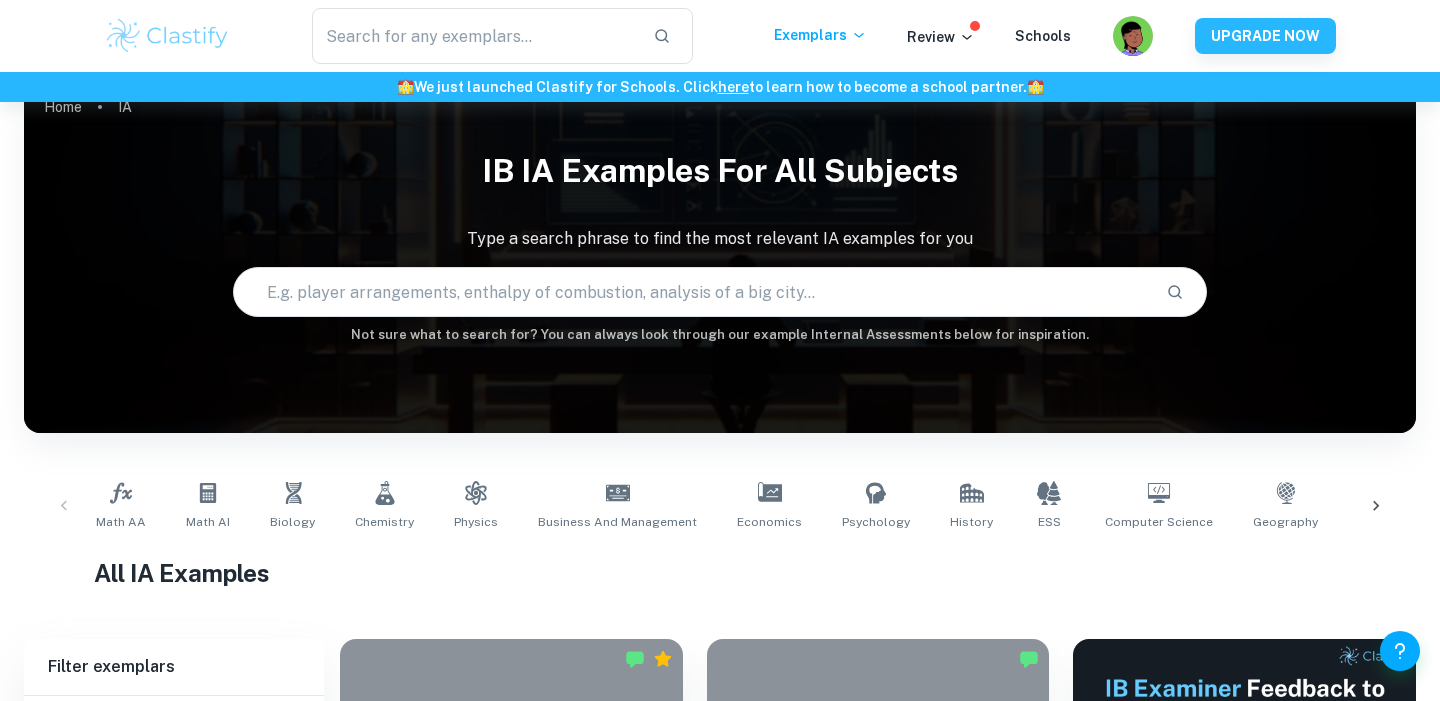 scroll, scrollTop: 0, scrollLeft: 0, axis: both 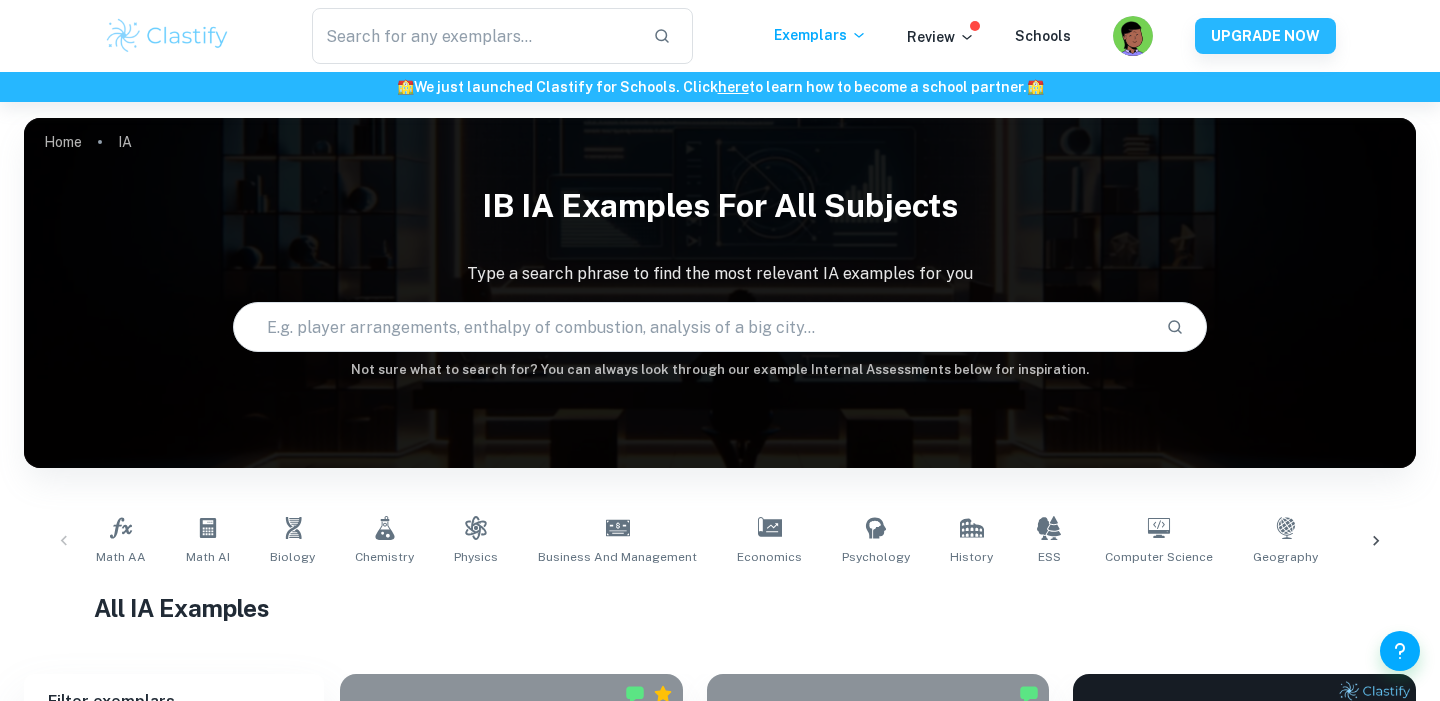 click 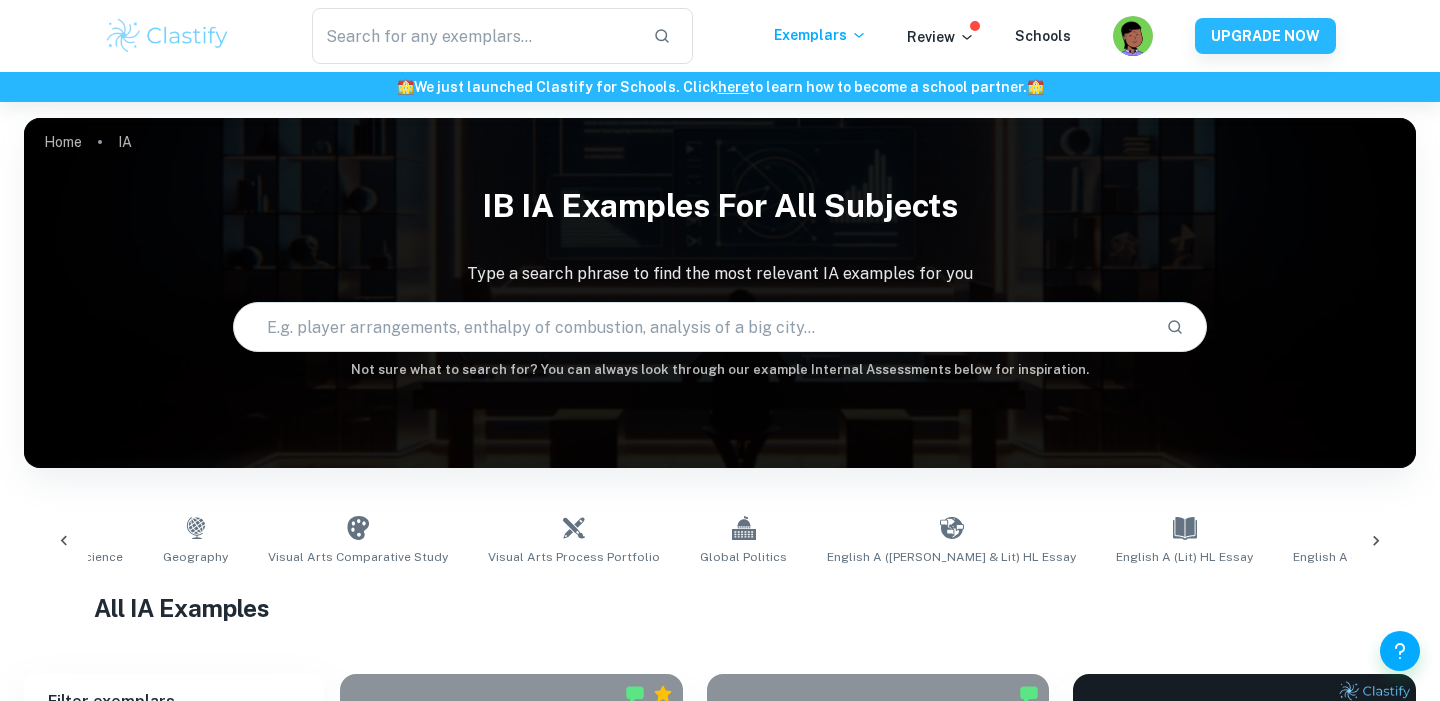 scroll, scrollTop: 0, scrollLeft: 1124, axis: horizontal 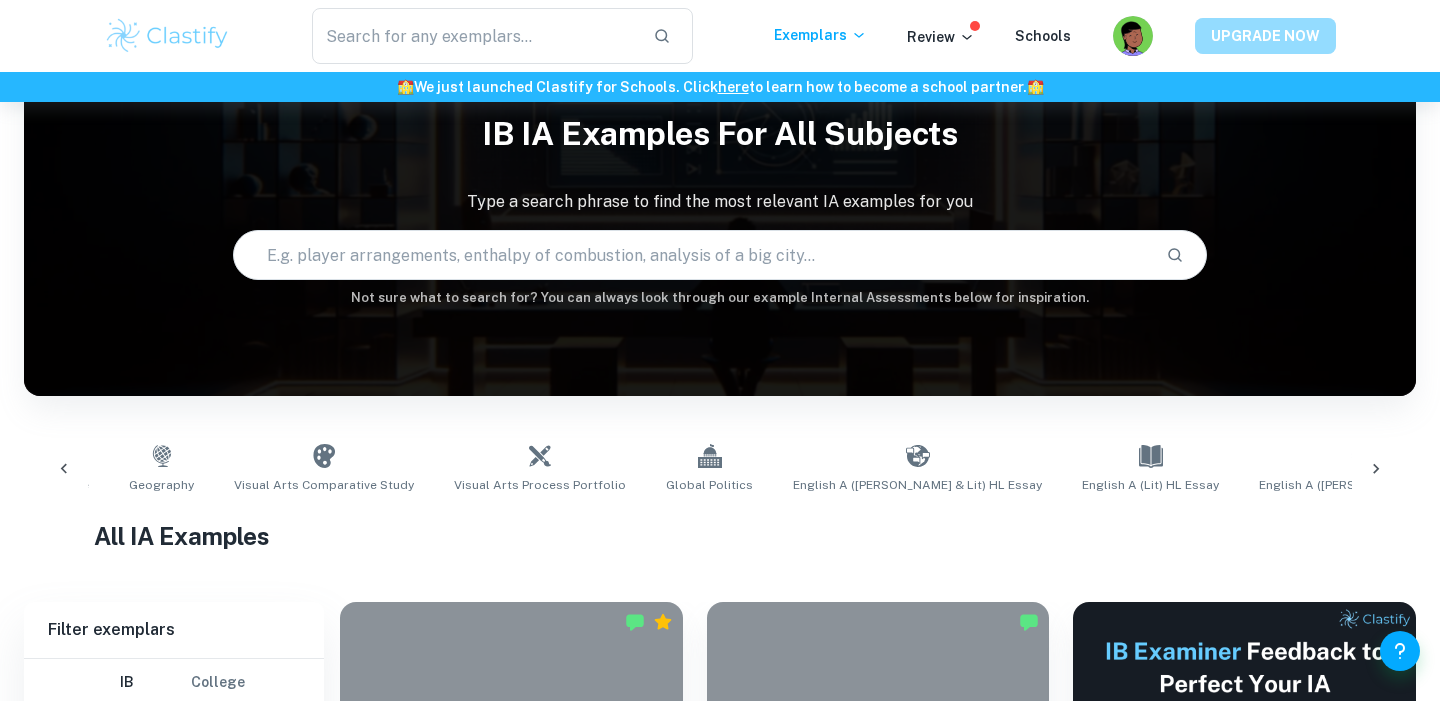 click on "UPGRADE NOW" at bounding box center (1265, 36) 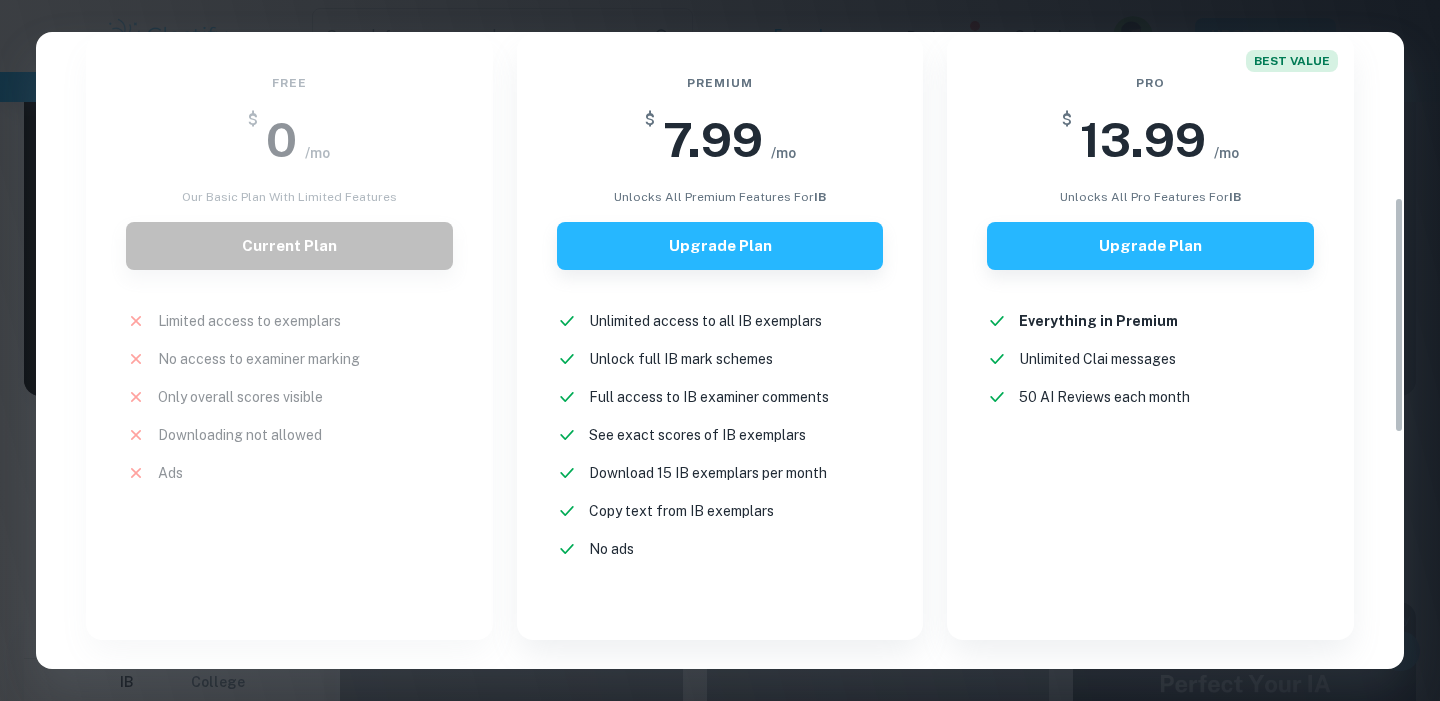 scroll, scrollTop: 454, scrollLeft: 0, axis: vertical 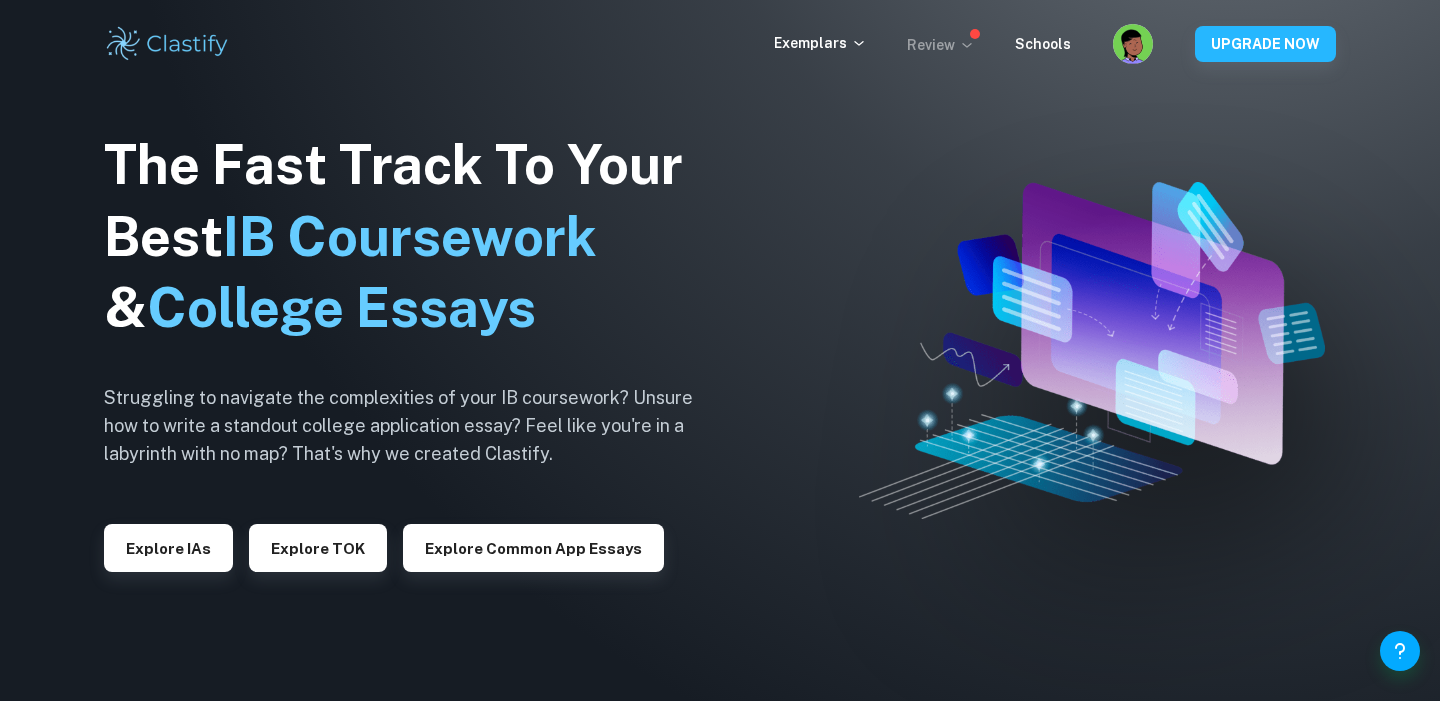 click on "Review" at bounding box center (941, 45) 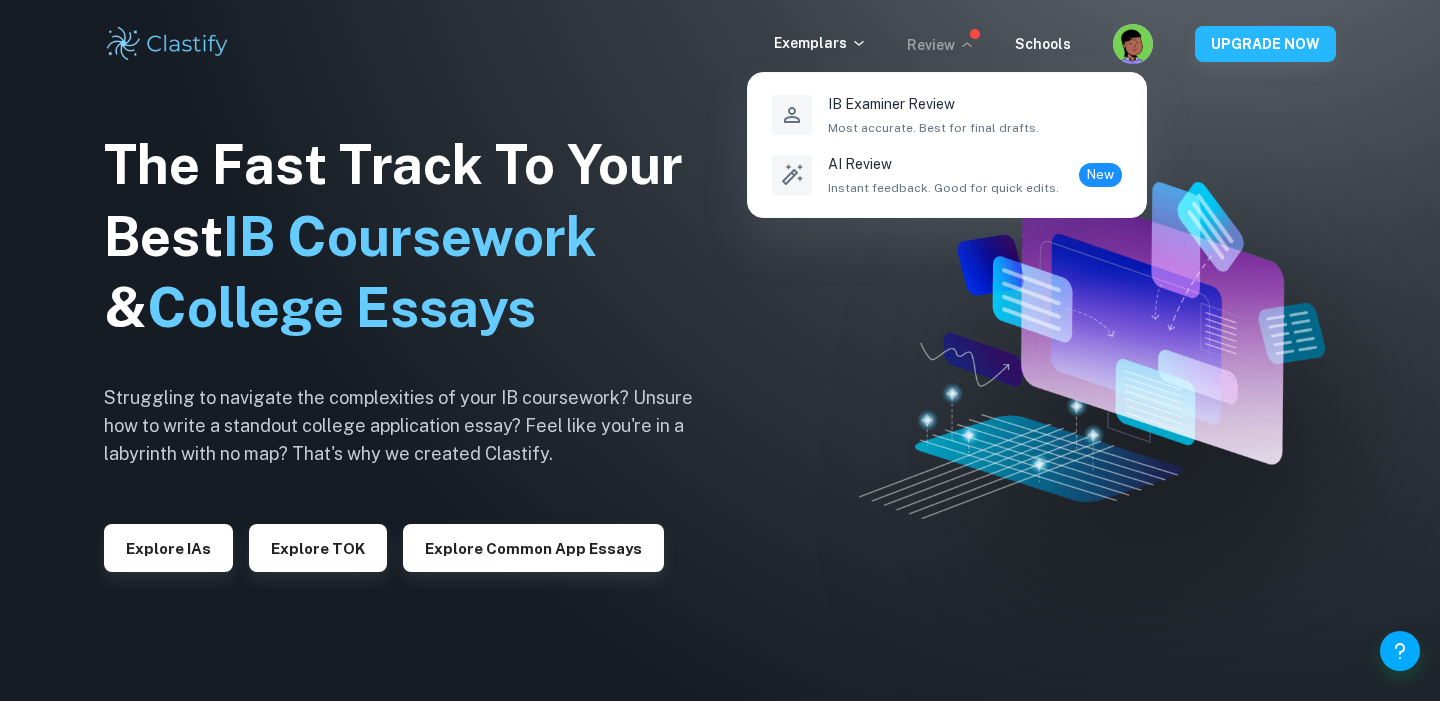 click at bounding box center (720, 350) 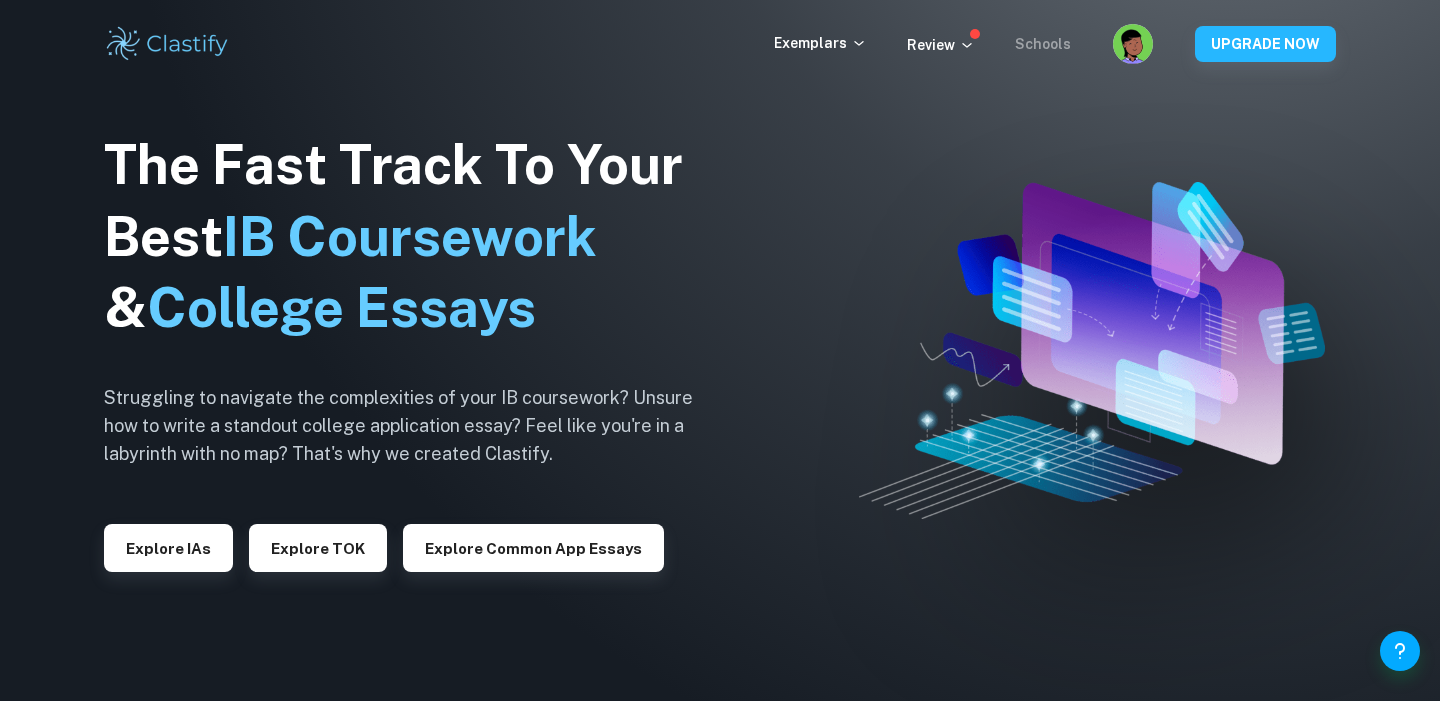 click on "Schools" at bounding box center [1043, 44] 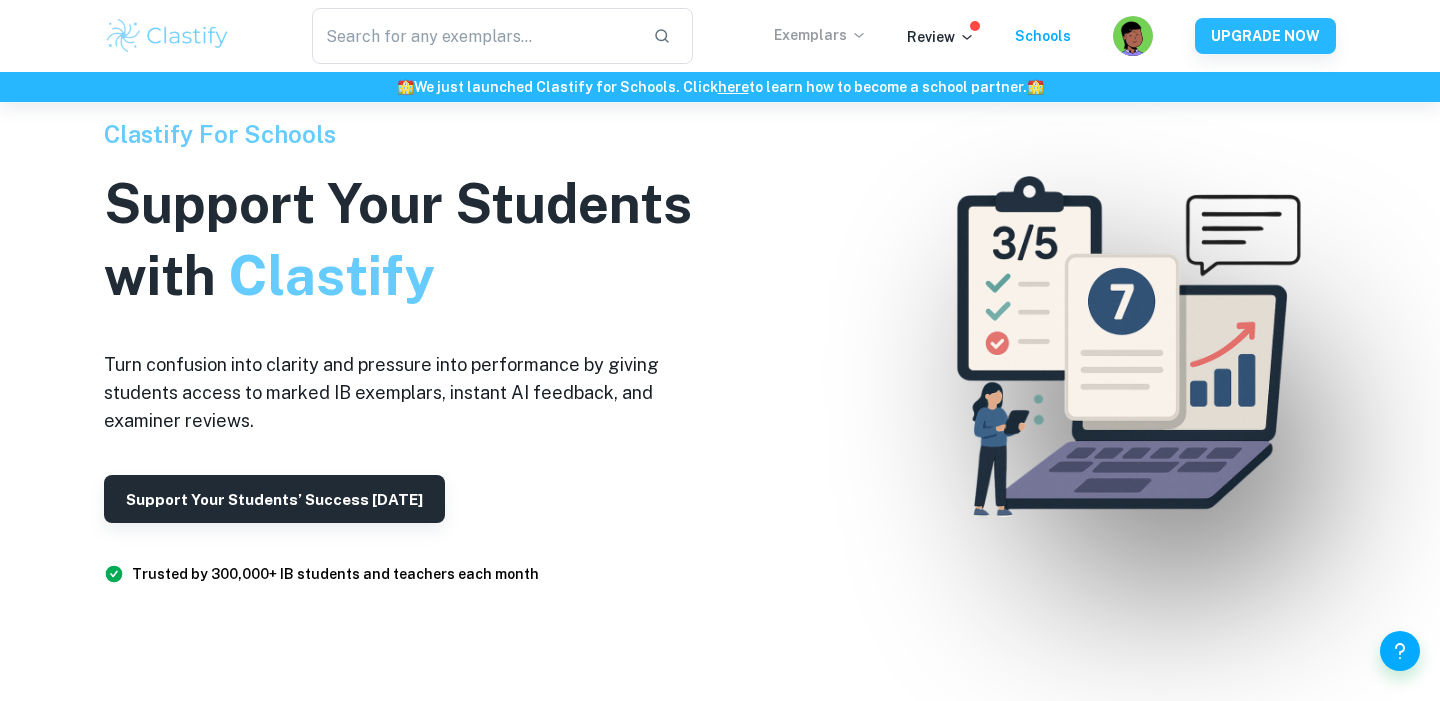 click on "Exemplars" at bounding box center (820, 35) 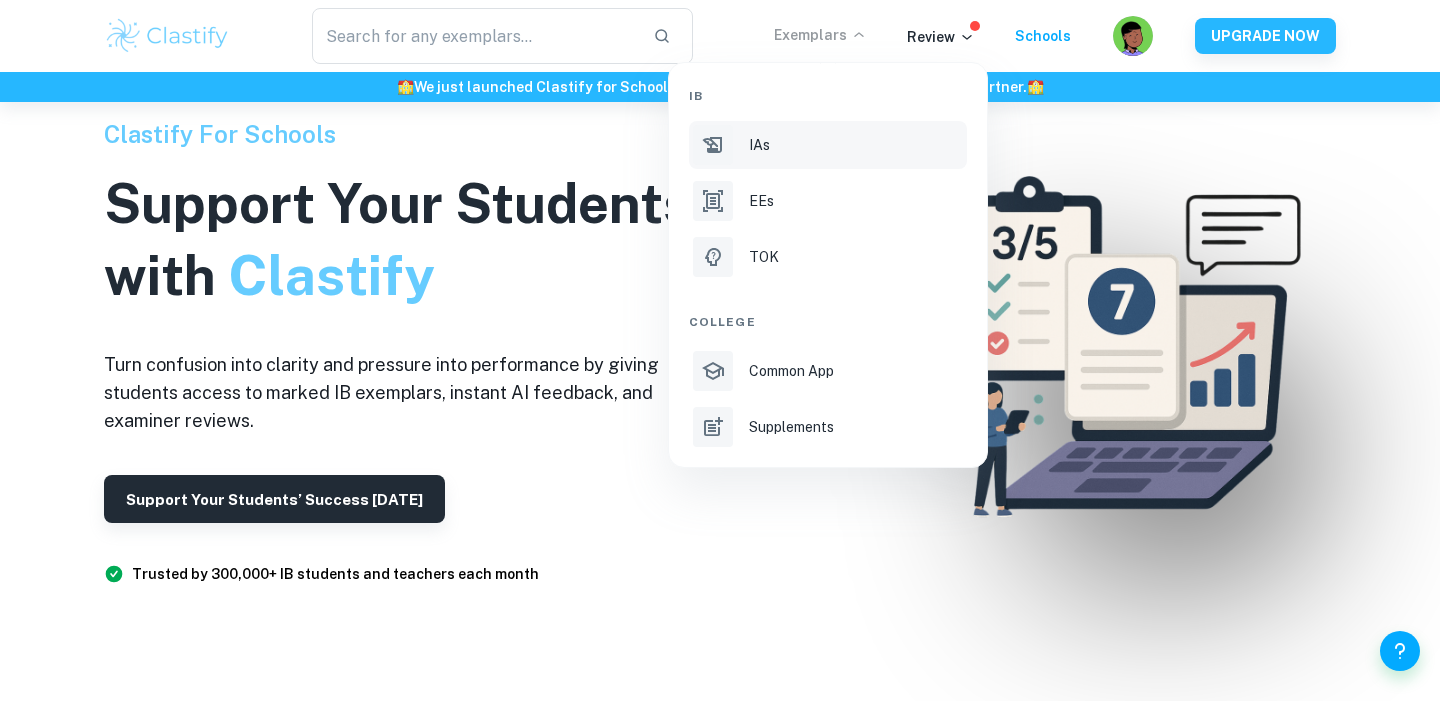 click on "IAs" at bounding box center (759, 145) 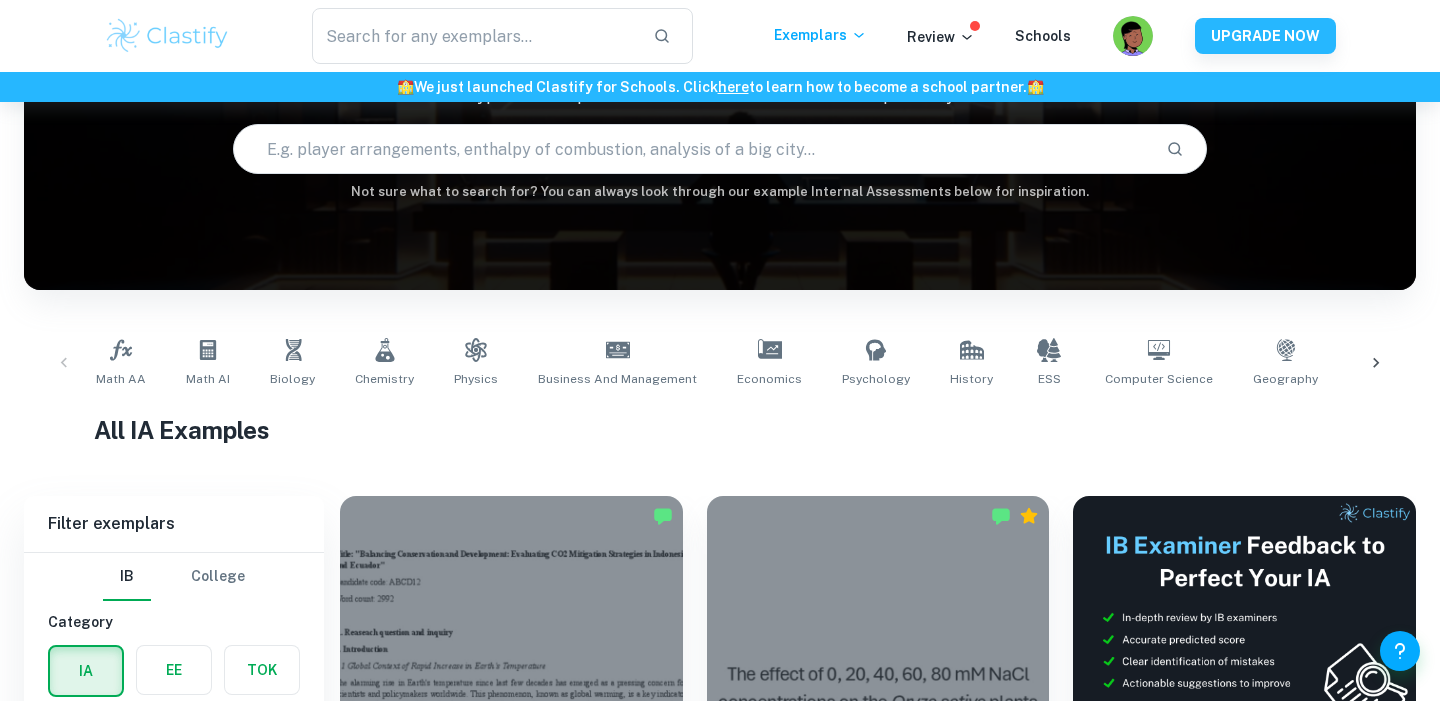 scroll, scrollTop: 0, scrollLeft: 0, axis: both 